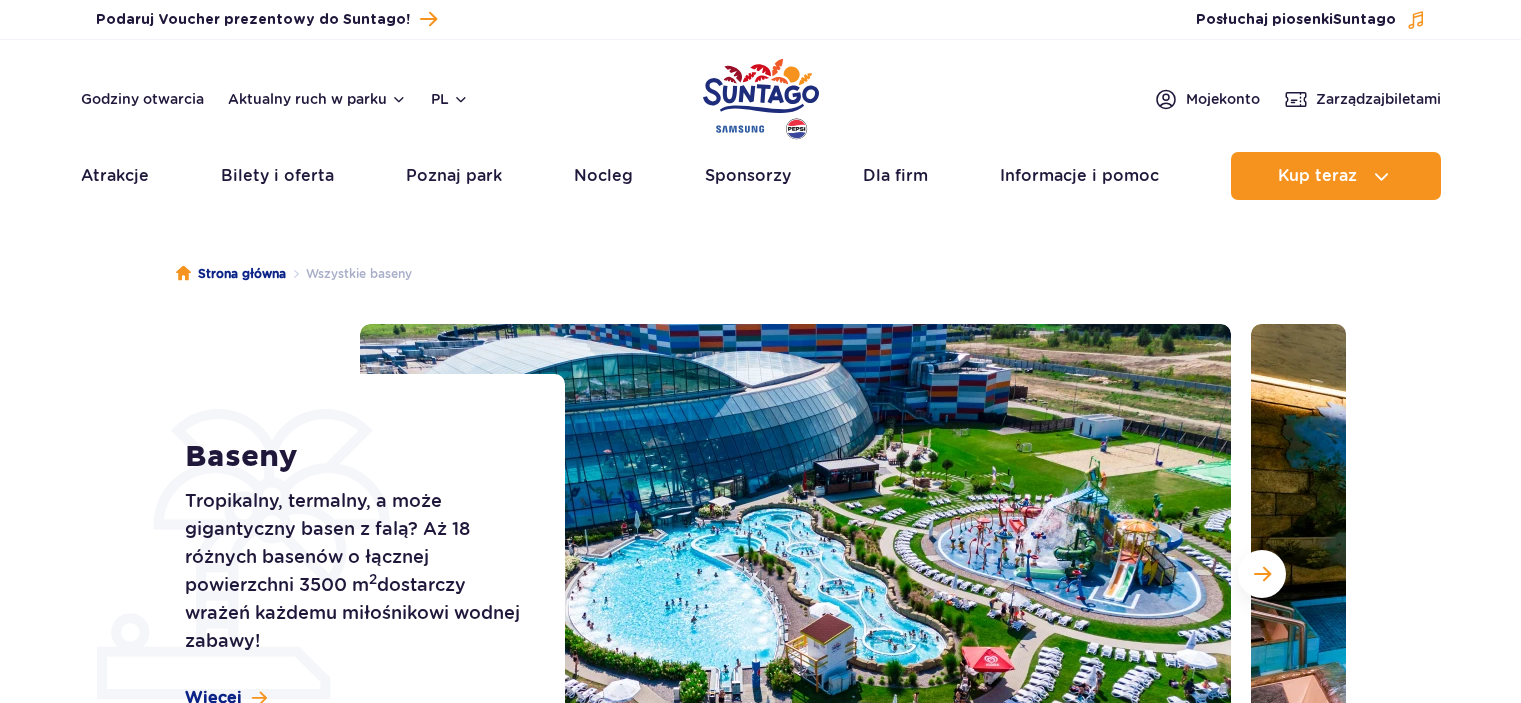scroll, scrollTop: 0, scrollLeft: 0, axis: both 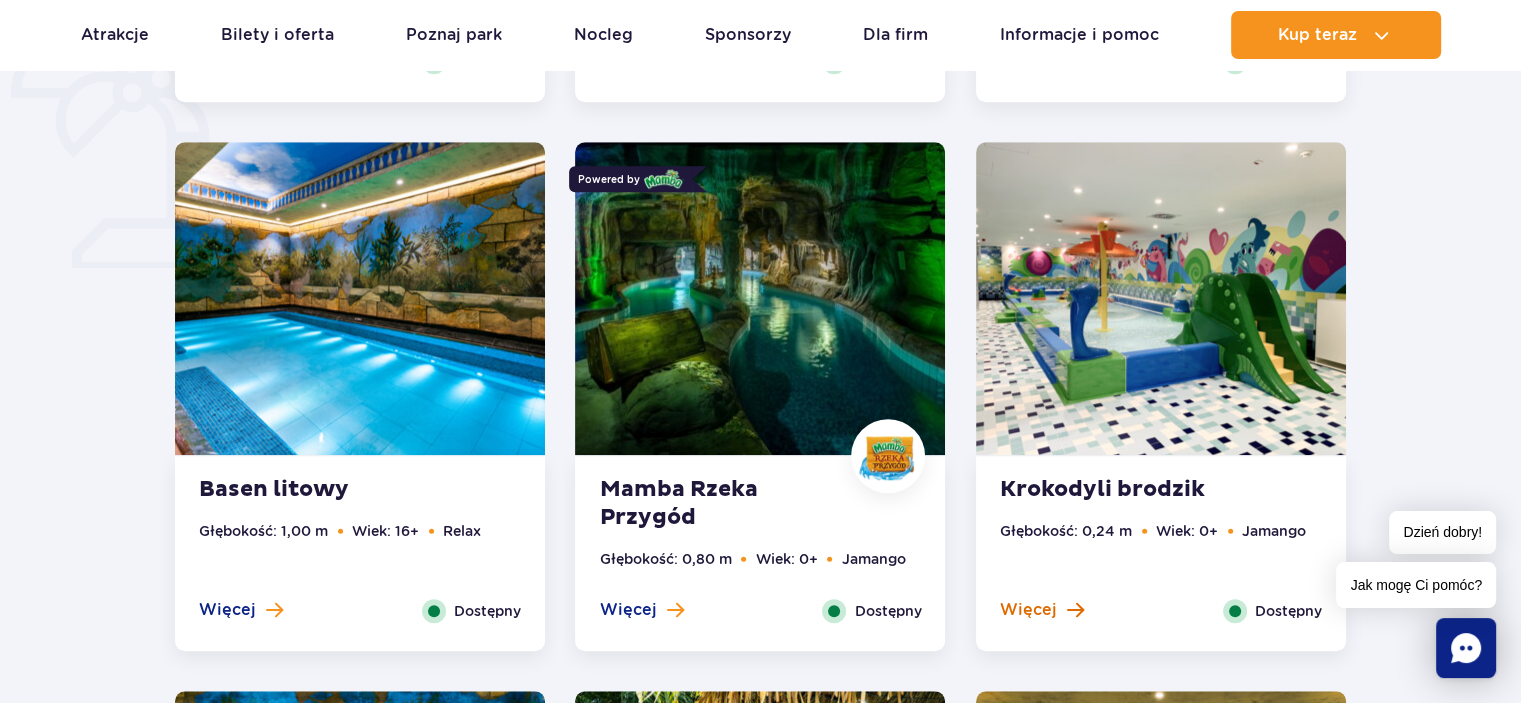 click on "Więcej" at bounding box center [1028, 610] 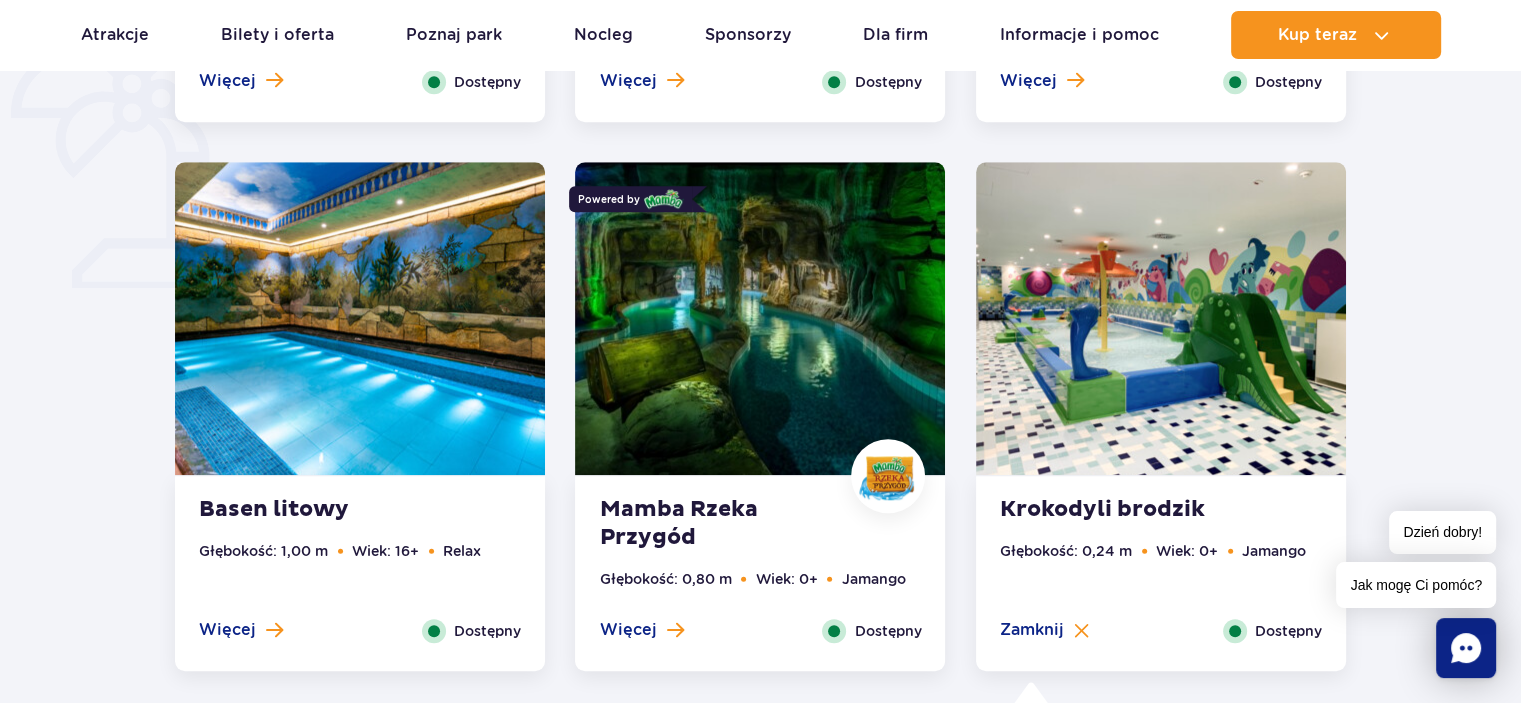 scroll, scrollTop: 1627, scrollLeft: 0, axis: vertical 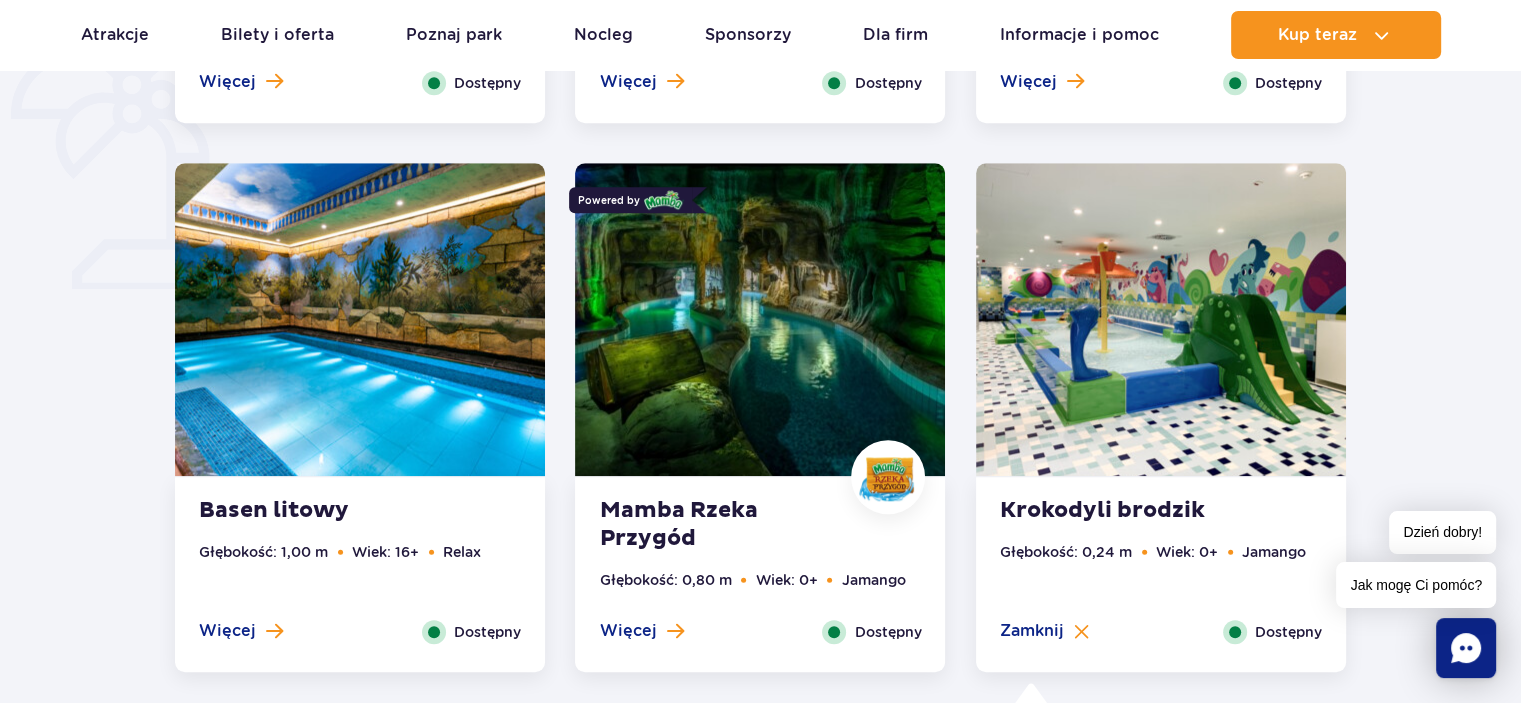 click on "Dostępny" at bounding box center (887, 632) 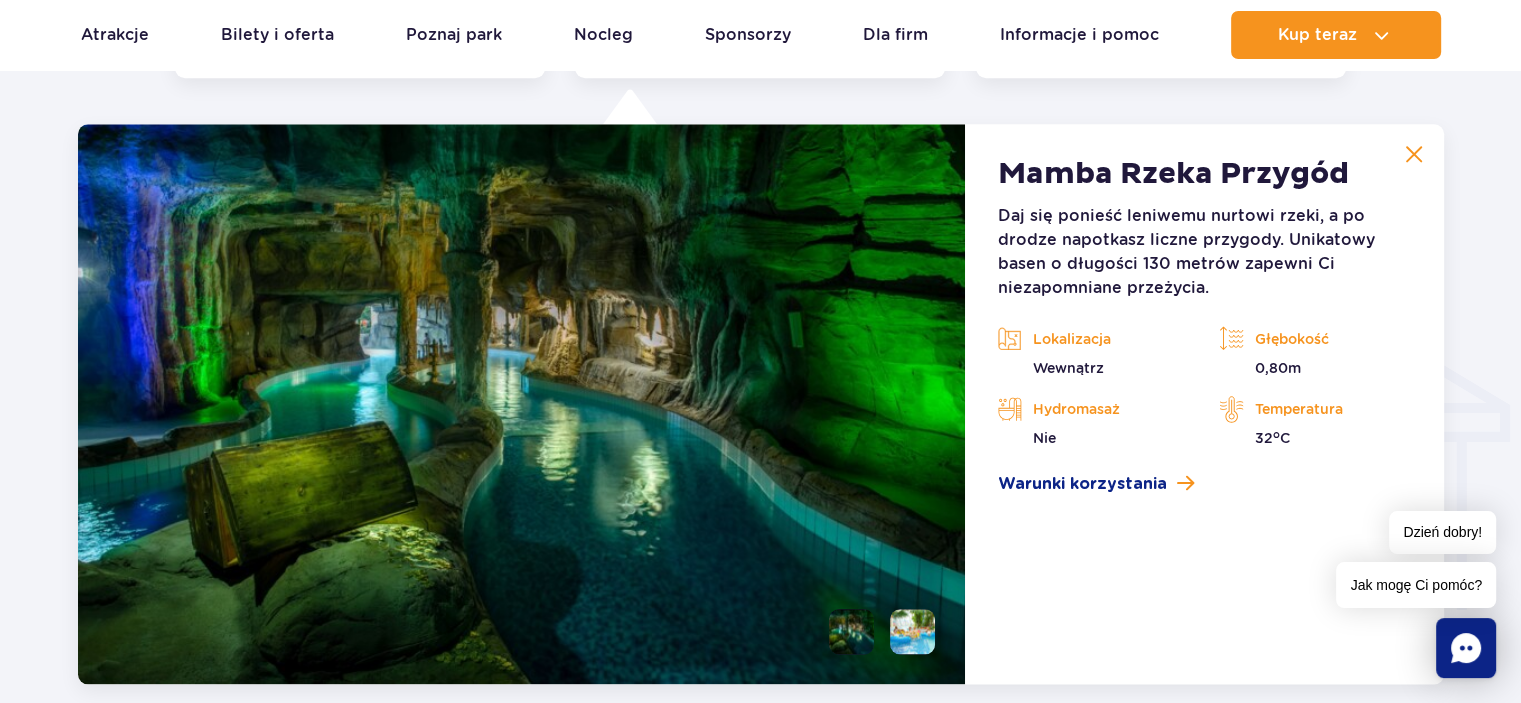 scroll, scrollTop: 2224, scrollLeft: 0, axis: vertical 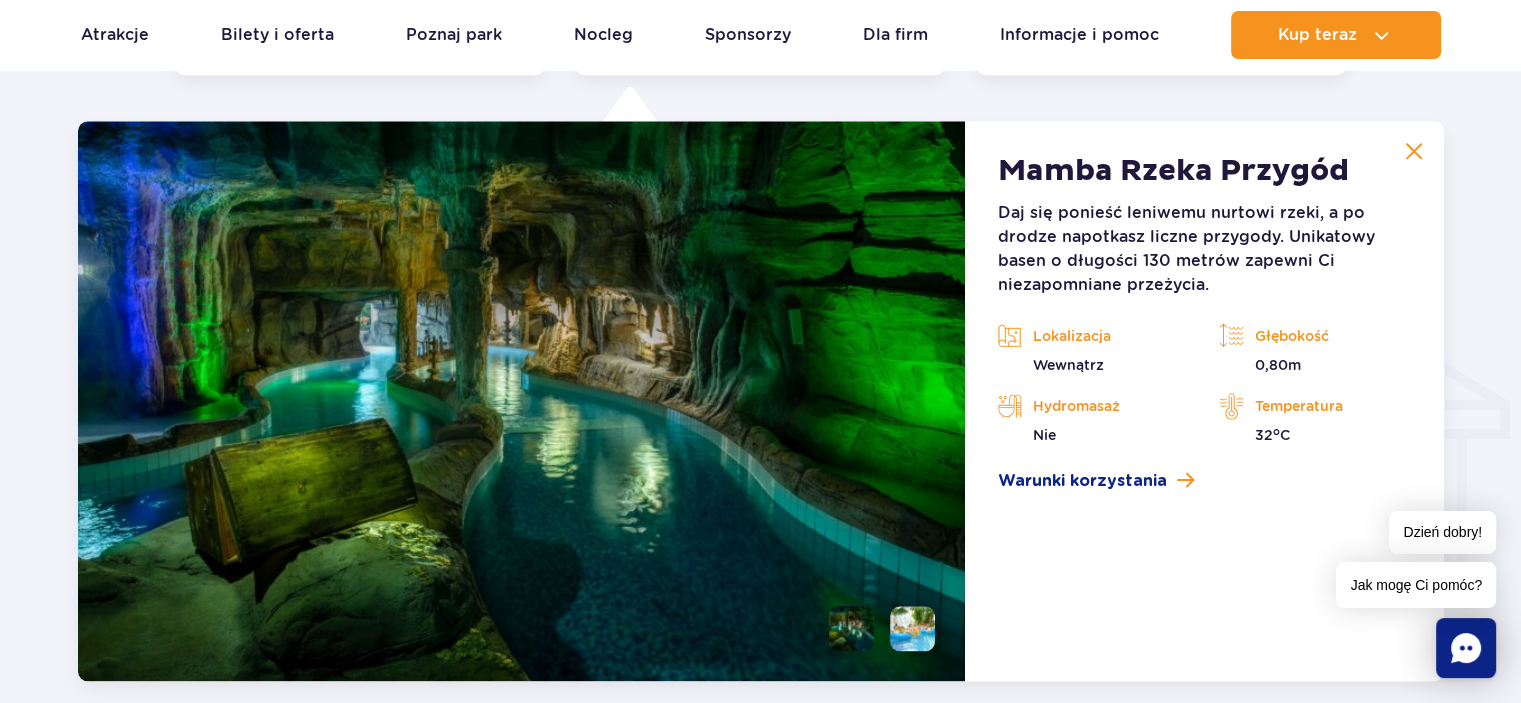 click at bounding box center [912, 628] 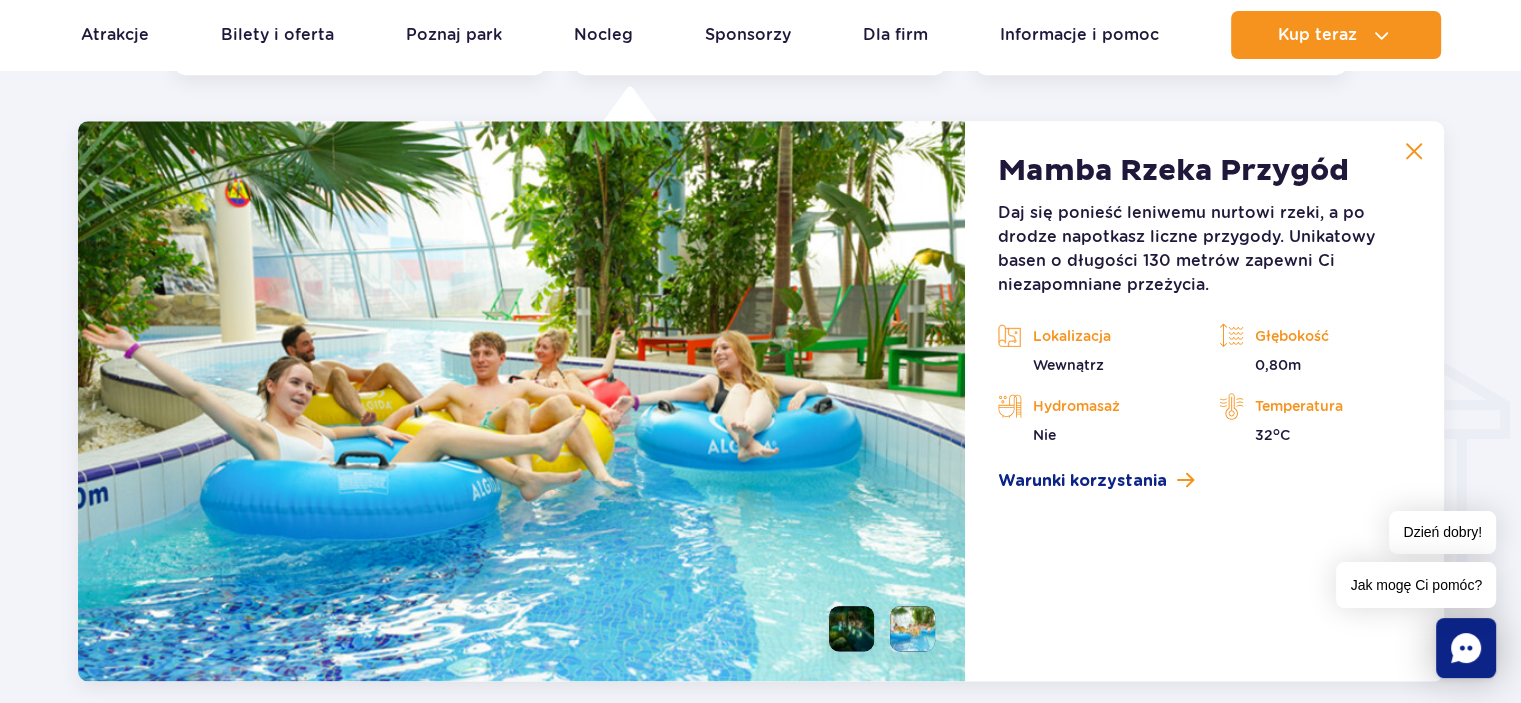 click at bounding box center (851, 628) 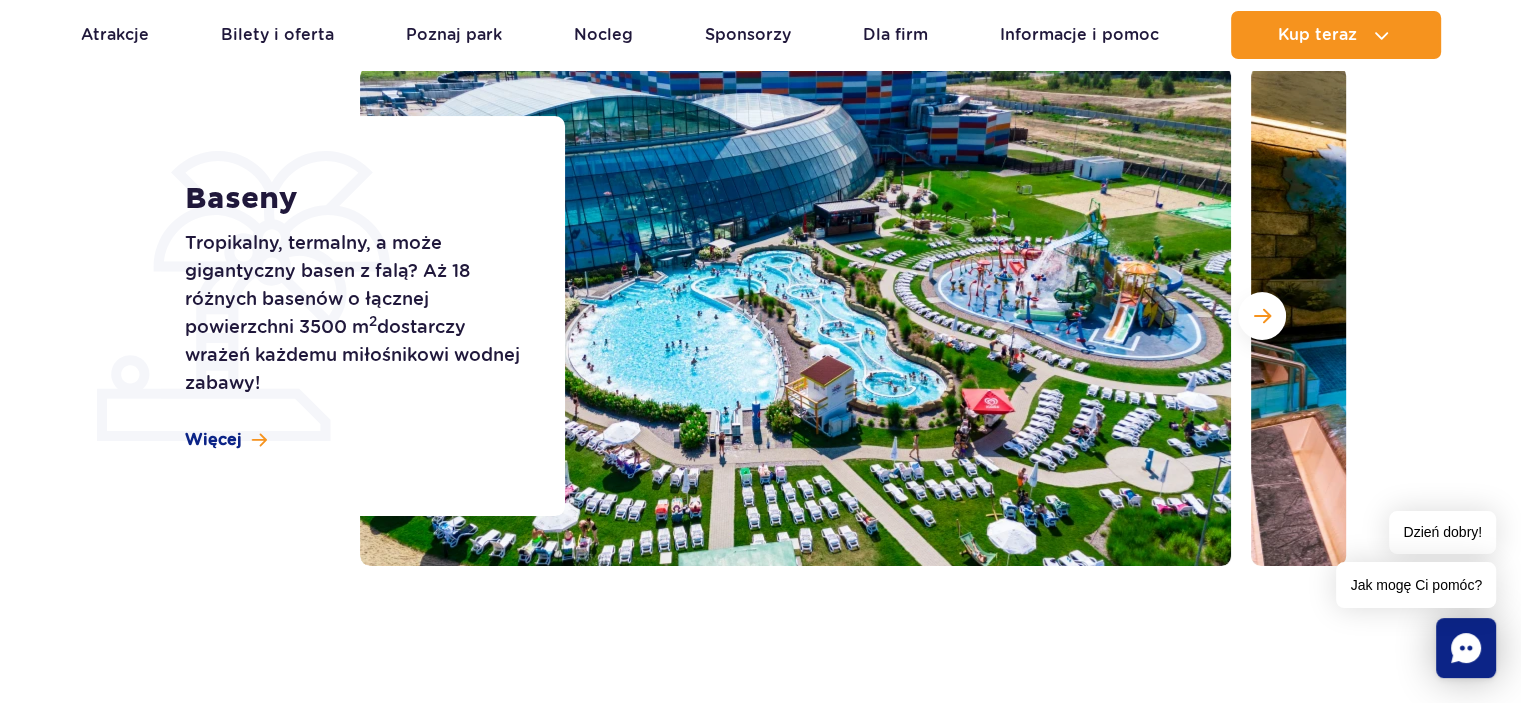 scroll, scrollTop: 0, scrollLeft: 0, axis: both 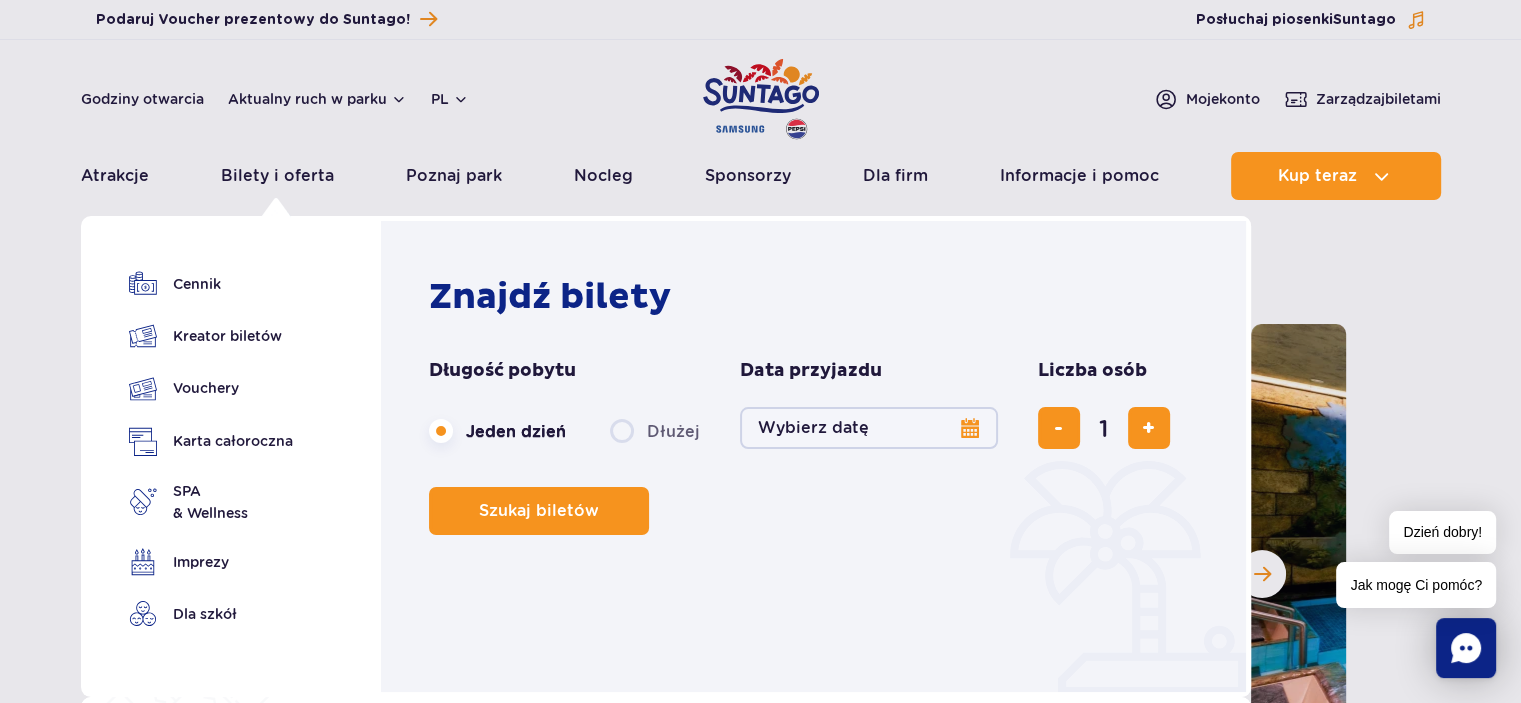 click on "Wybierz datę" at bounding box center (869, 428) 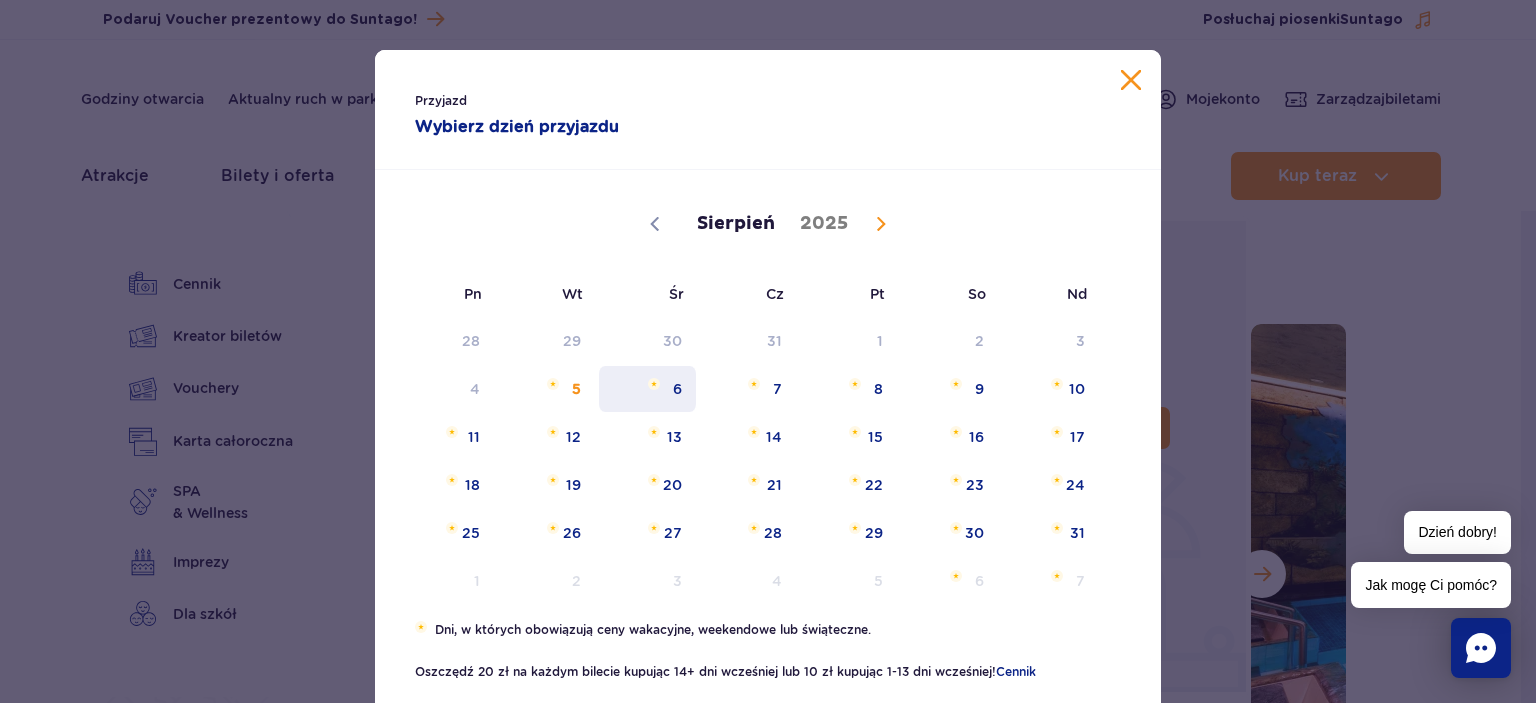 click on "6" at bounding box center (647, 389) 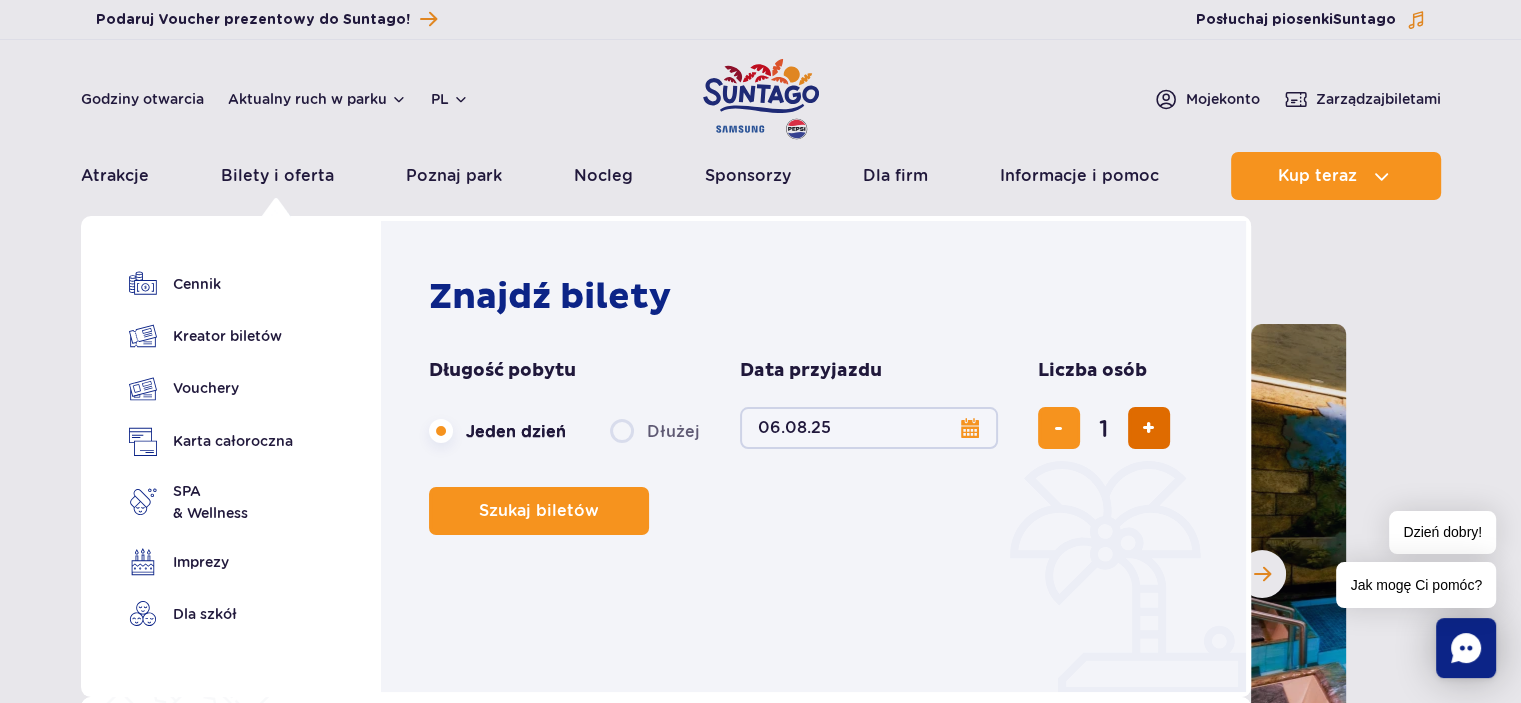 click at bounding box center (1148, 428) 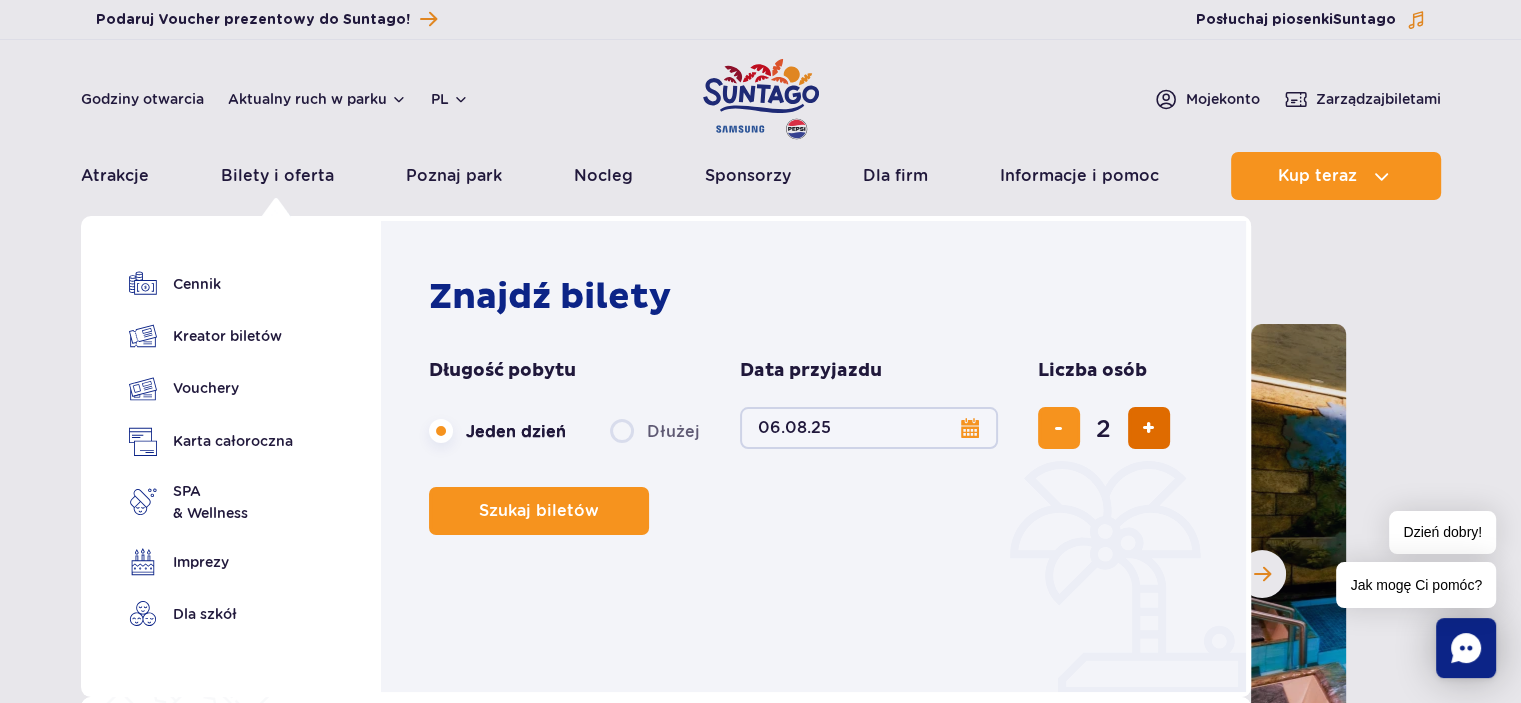 click at bounding box center (1148, 428) 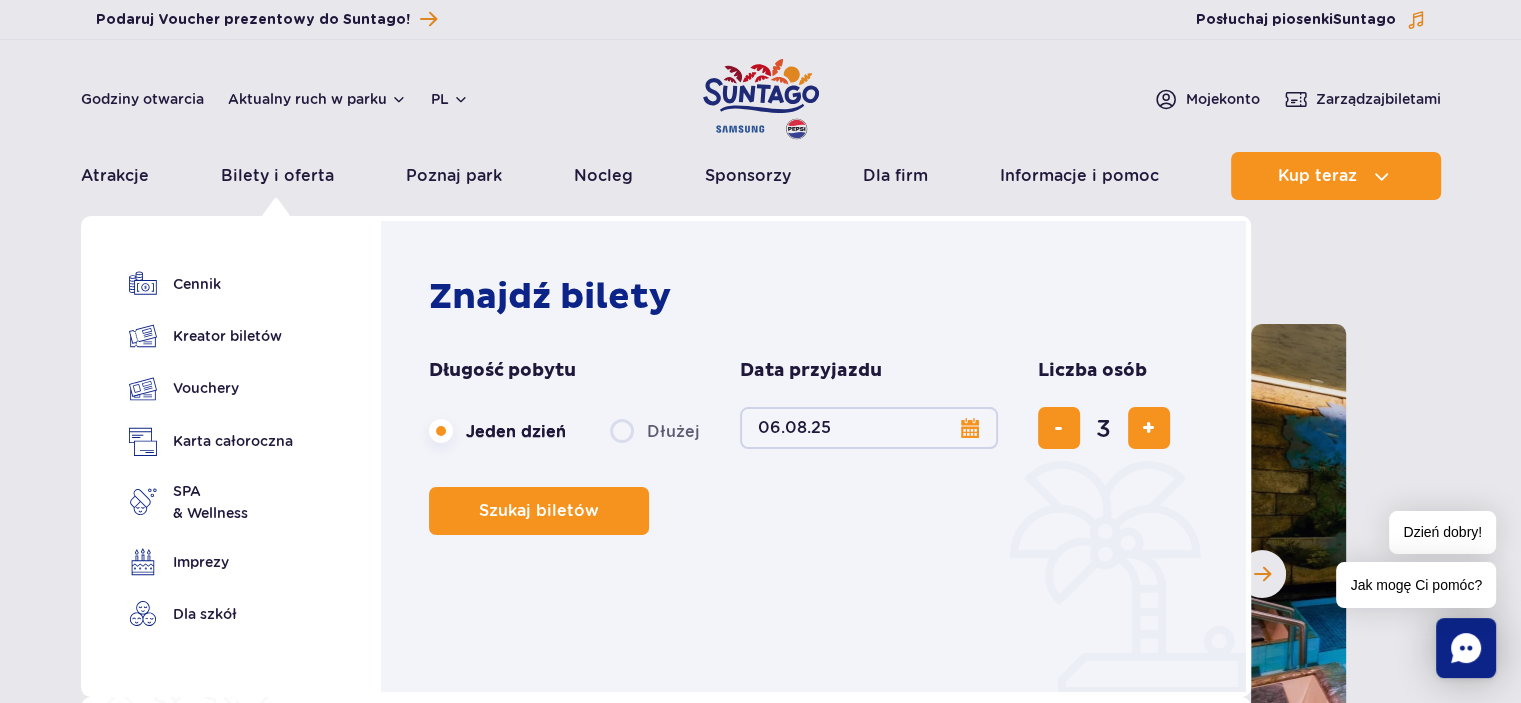 click on "Znajdź bilety Długość pobytu długość pobytu w nawigacji Jeden dzień Dłużej Data przyjazdu data przyjazdu w nawigacji 06.08.25 Liczba osób Liczba osób w nawigacji 3 Szukaj biletów" at bounding box center (818, 461) 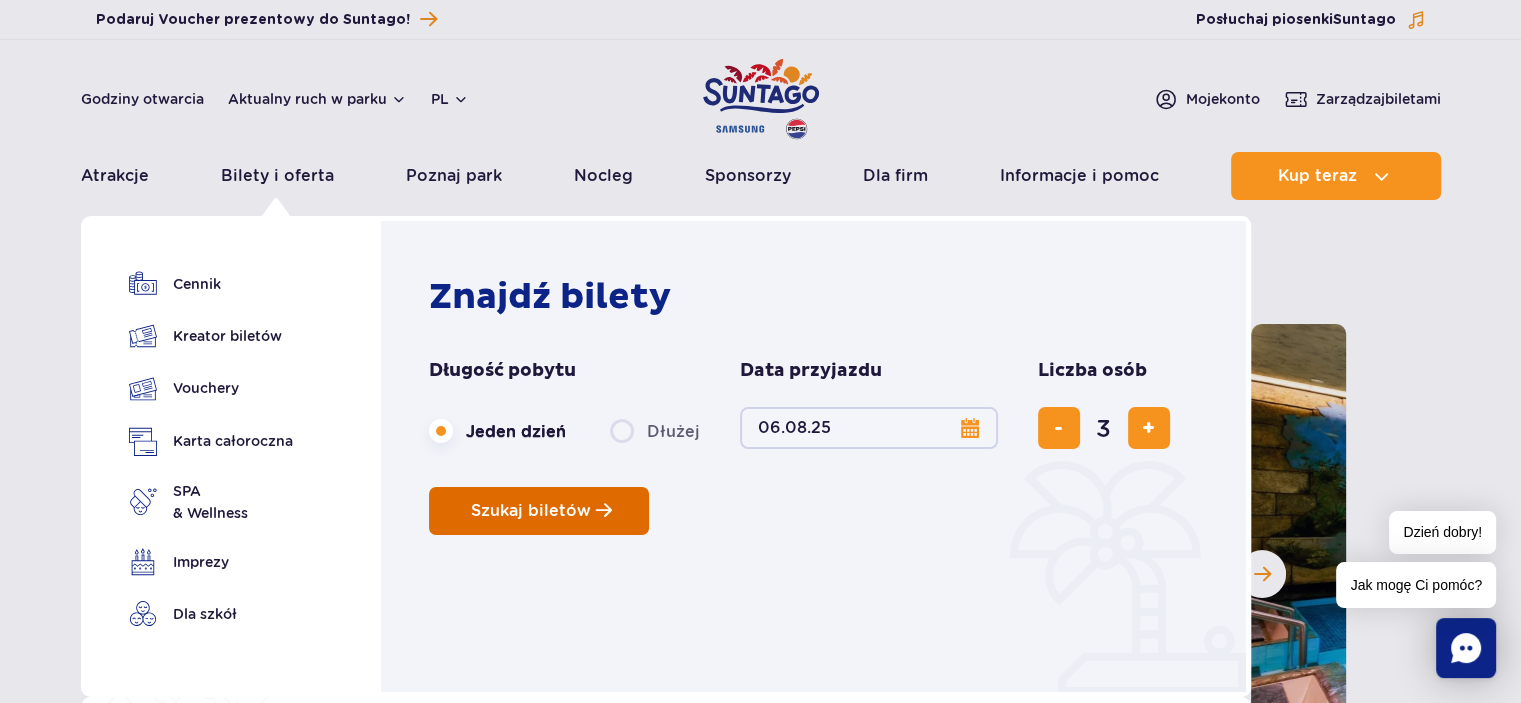click on "Szukaj biletów" at bounding box center [539, 511] 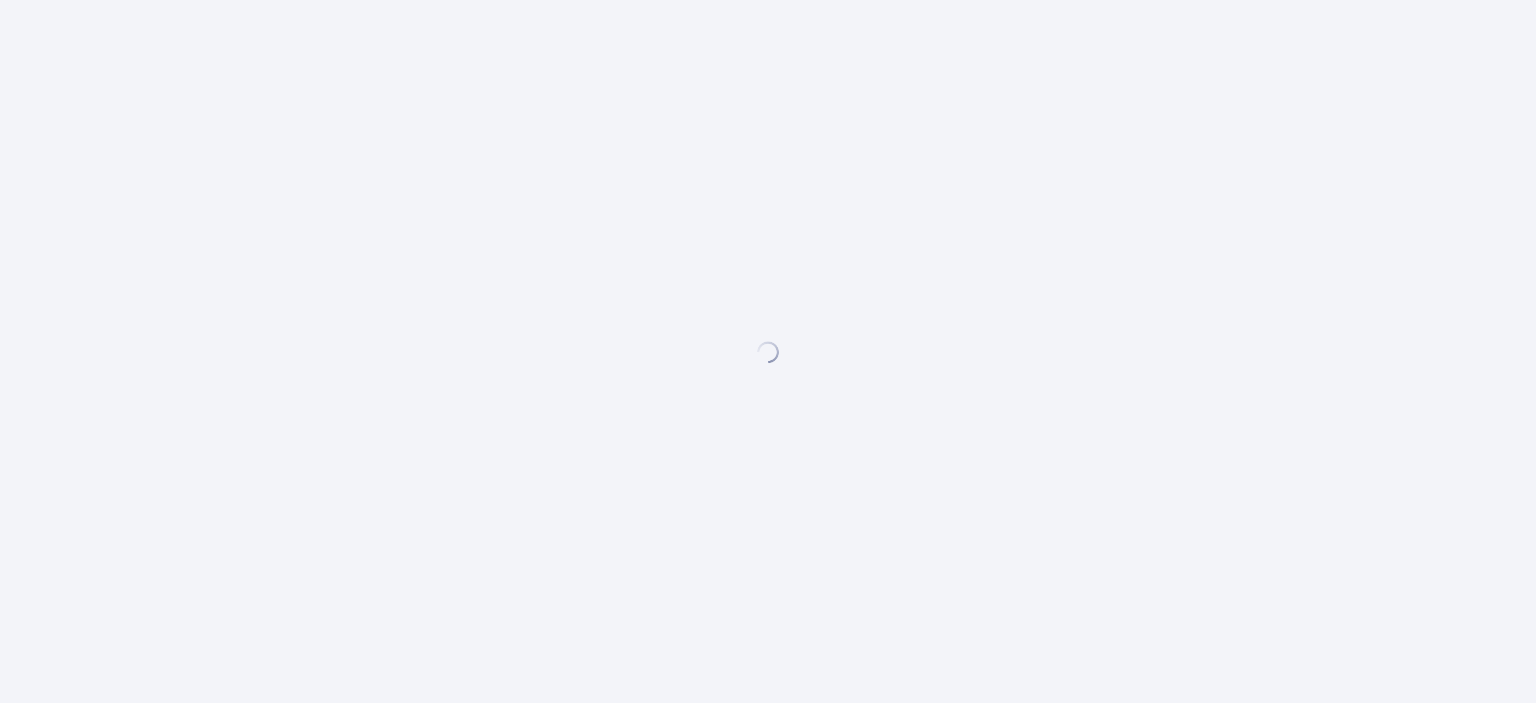 scroll, scrollTop: 0, scrollLeft: 0, axis: both 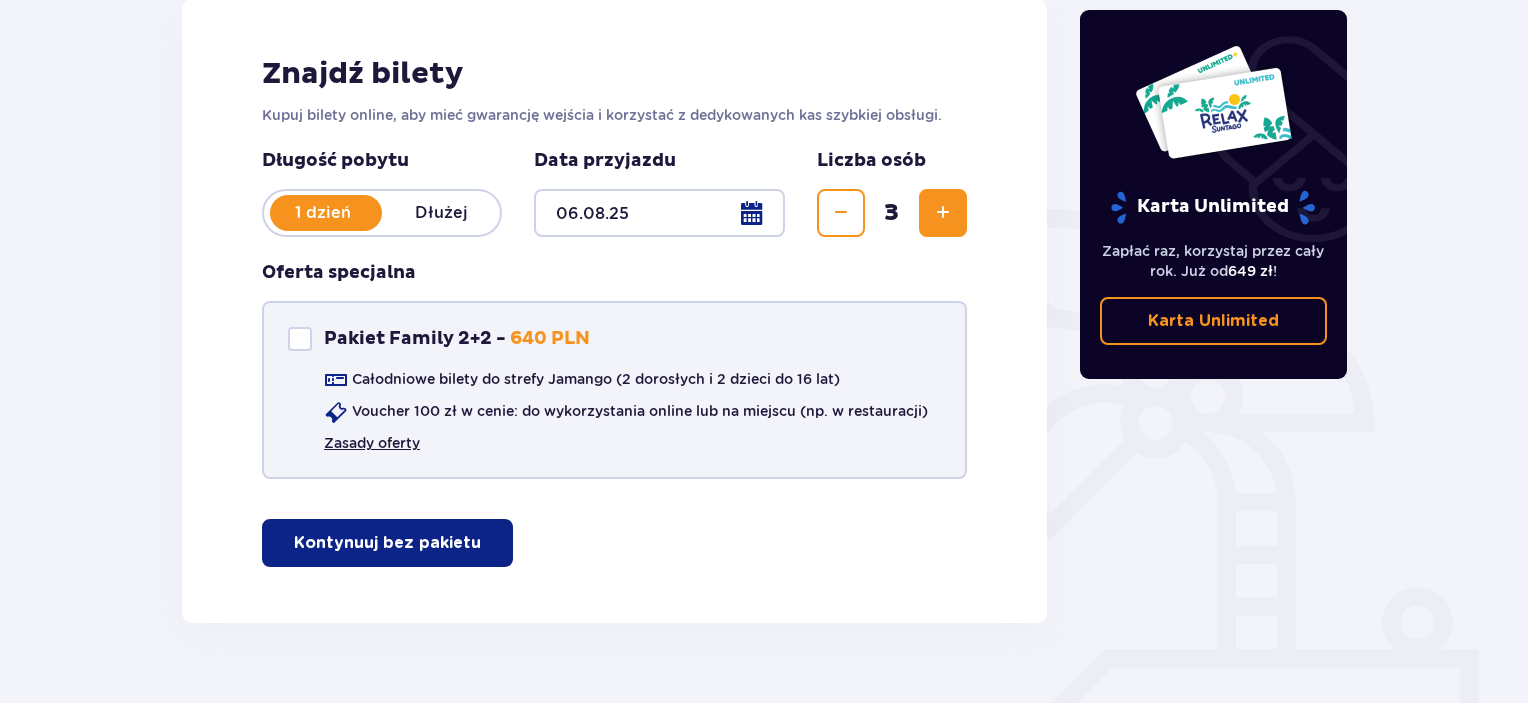 click on "Zasady oferty" at bounding box center (372, 443) 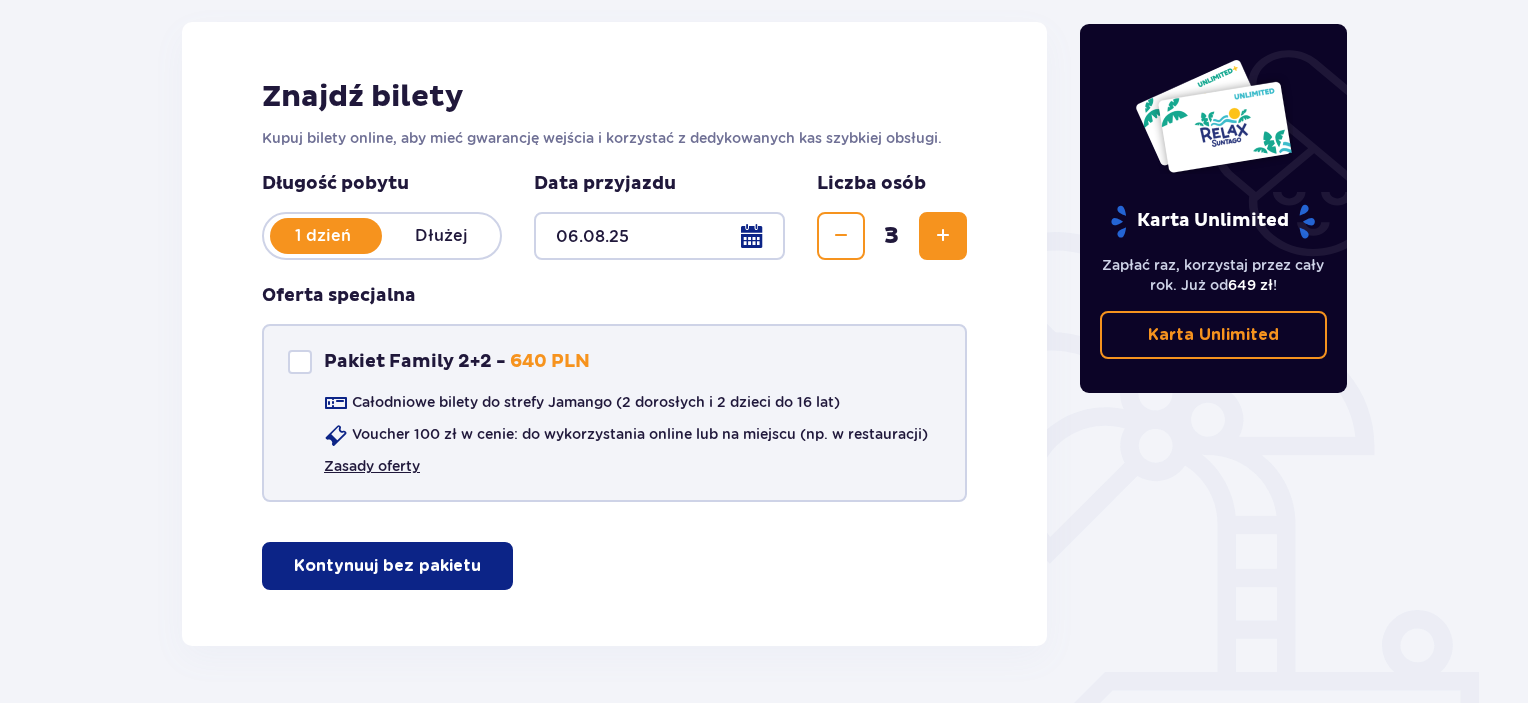 scroll, scrollTop: 271, scrollLeft: 0, axis: vertical 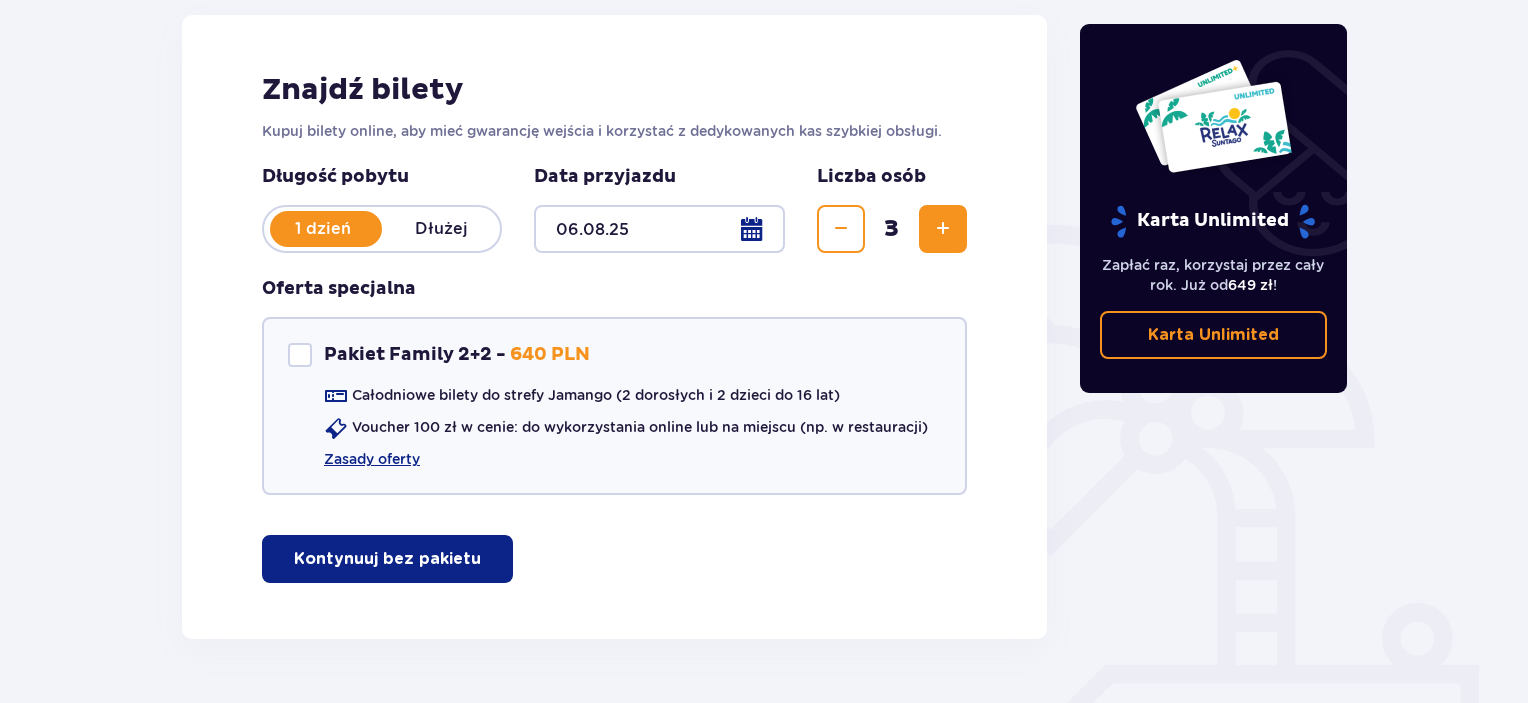 click on "Kontynuuj bez pakietu" at bounding box center (387, 559) 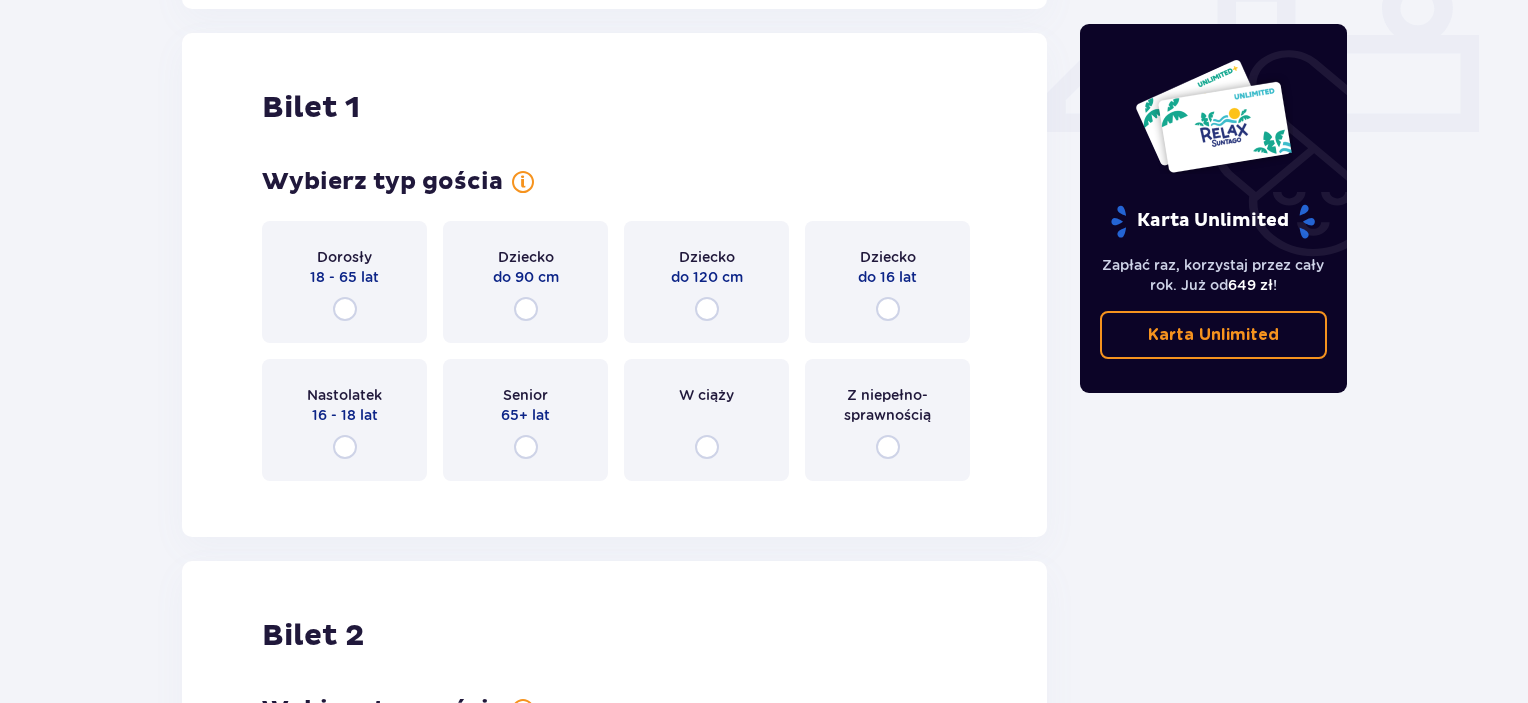 scroll, scrollTop: 909, scrollLeft: 0, axis: vertical 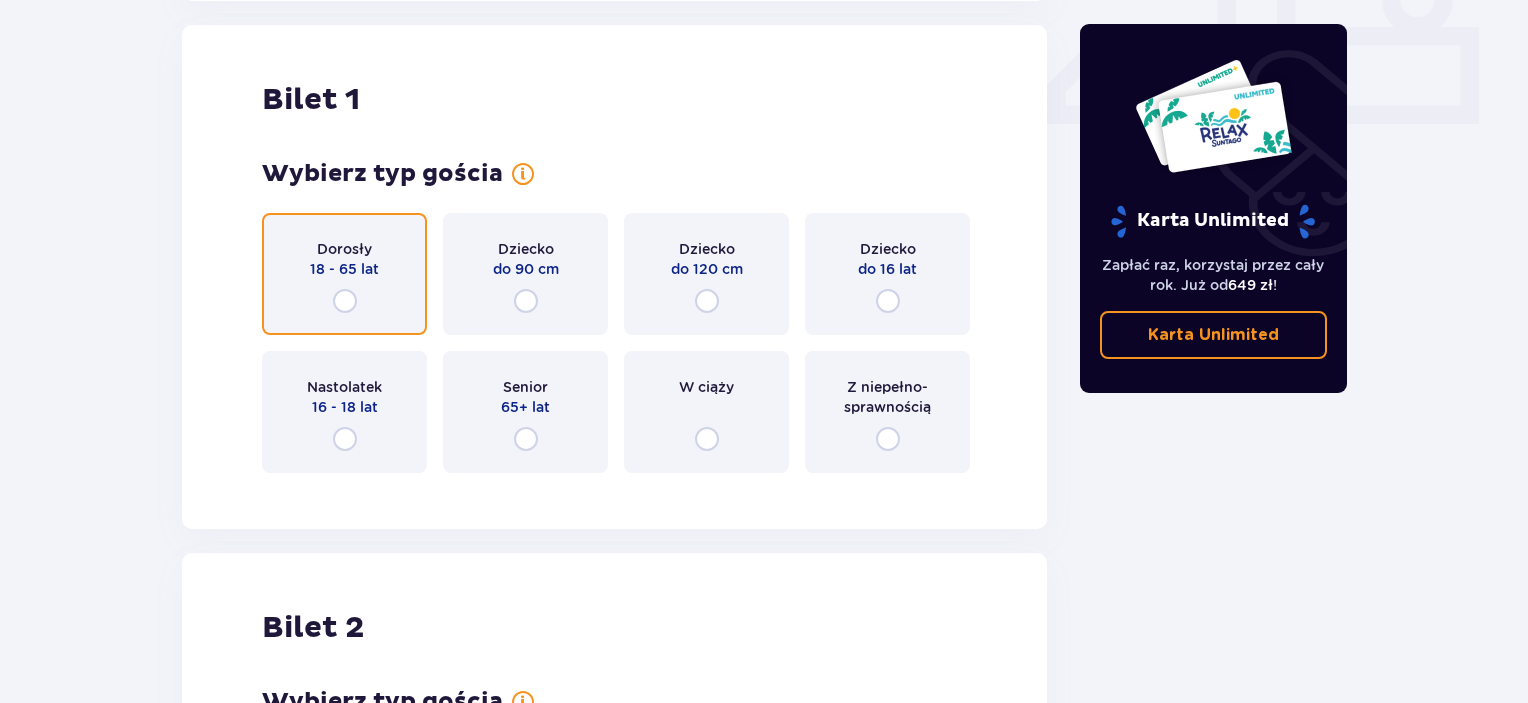 click at bounding box center [345, 301] 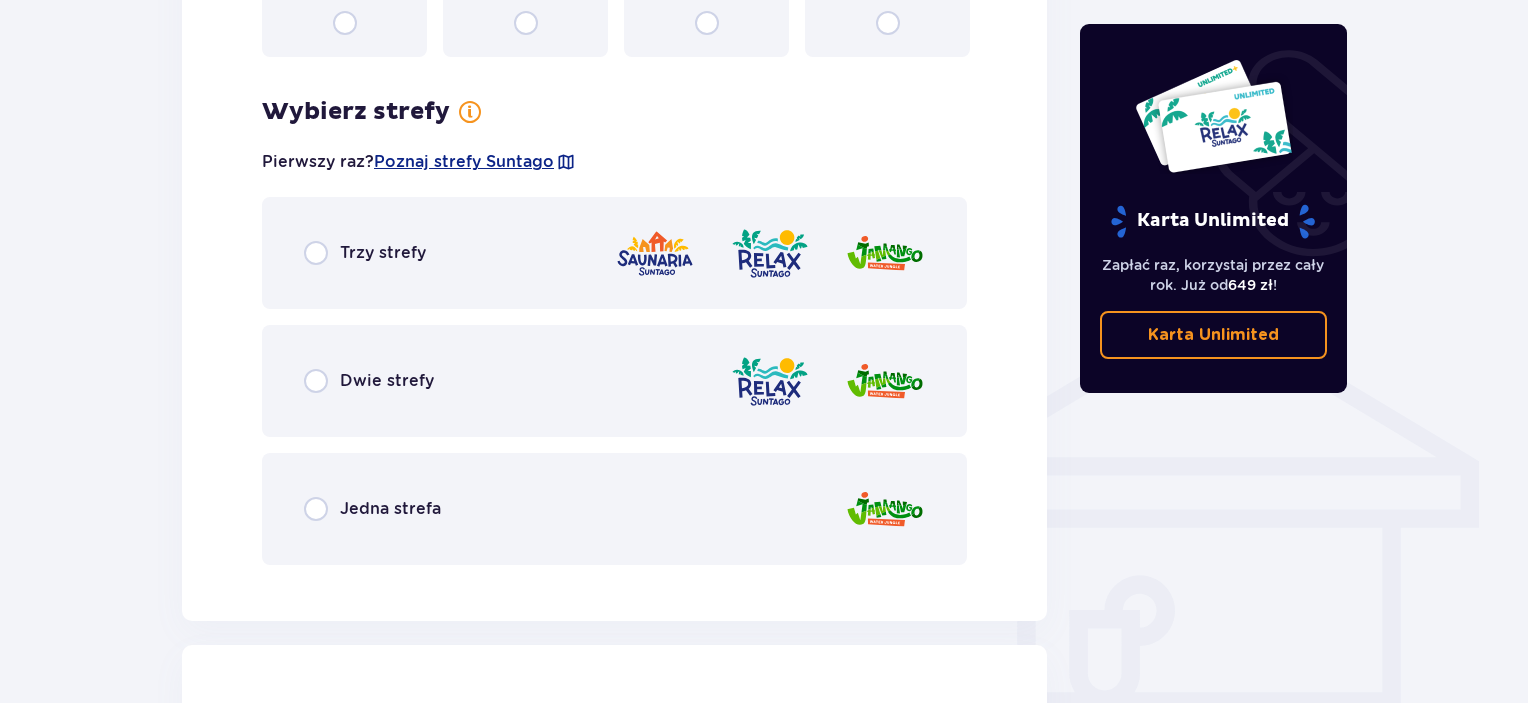 scroll, scrollTop: 1324, scrollLeft: 0, axis: vertical 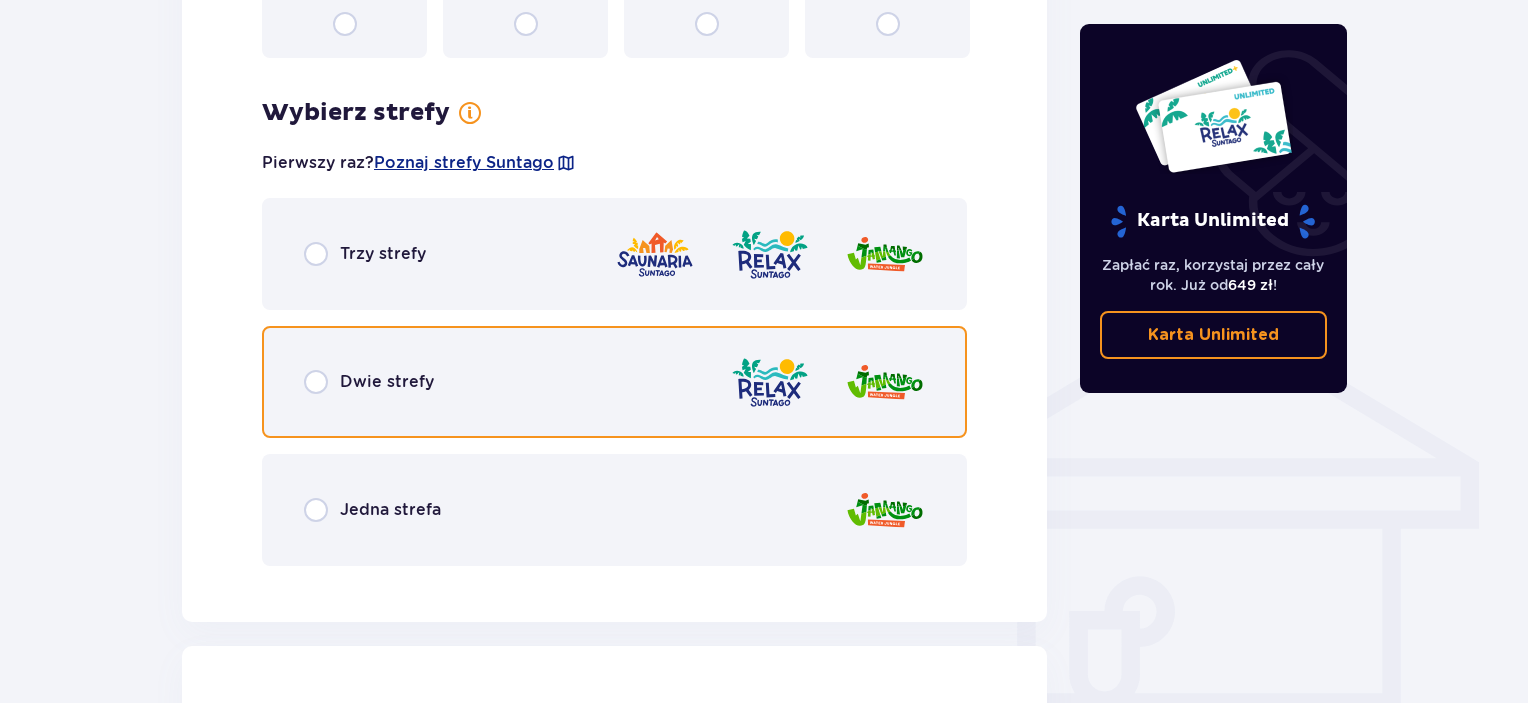 click at bounding box center [316, 382] 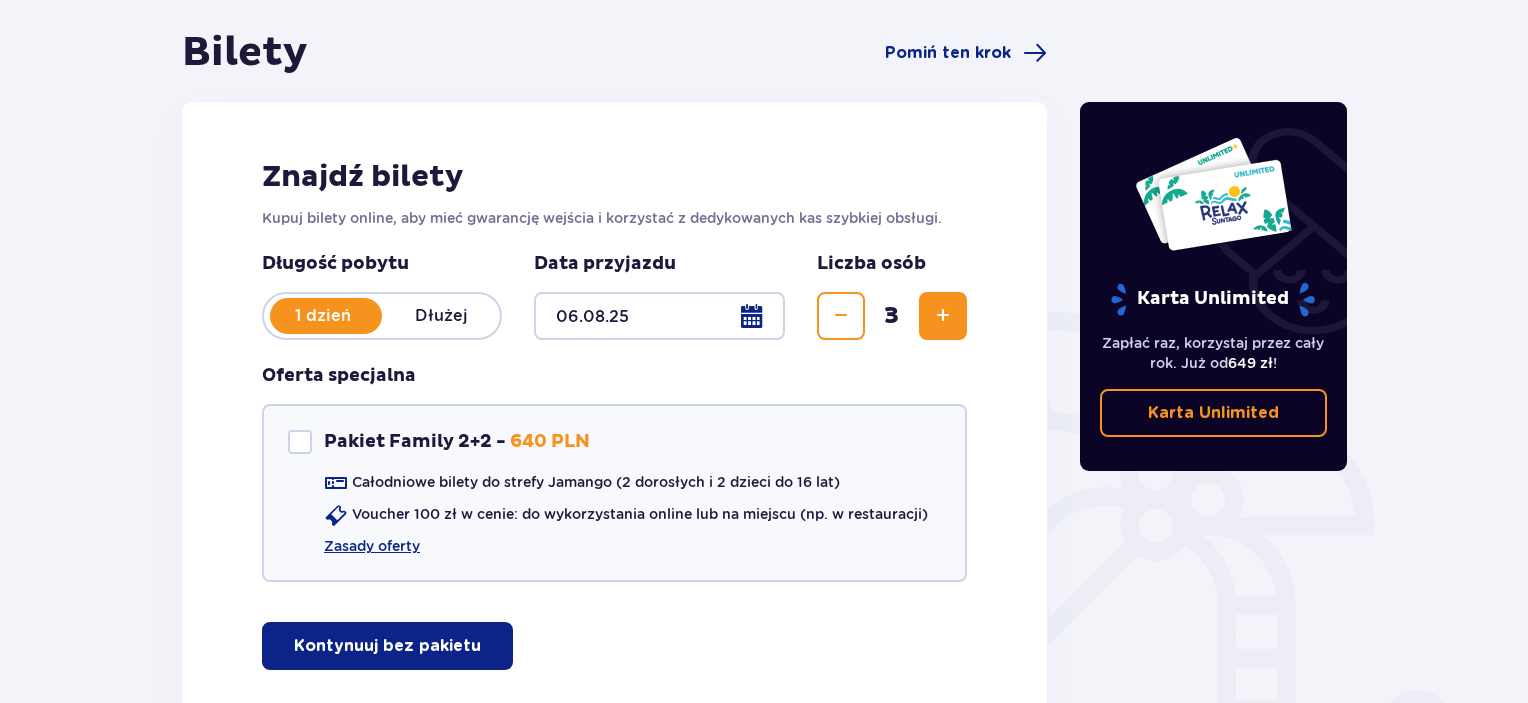 scroll, scrollTop: 184, scrollLeft: 0, axis: vertical 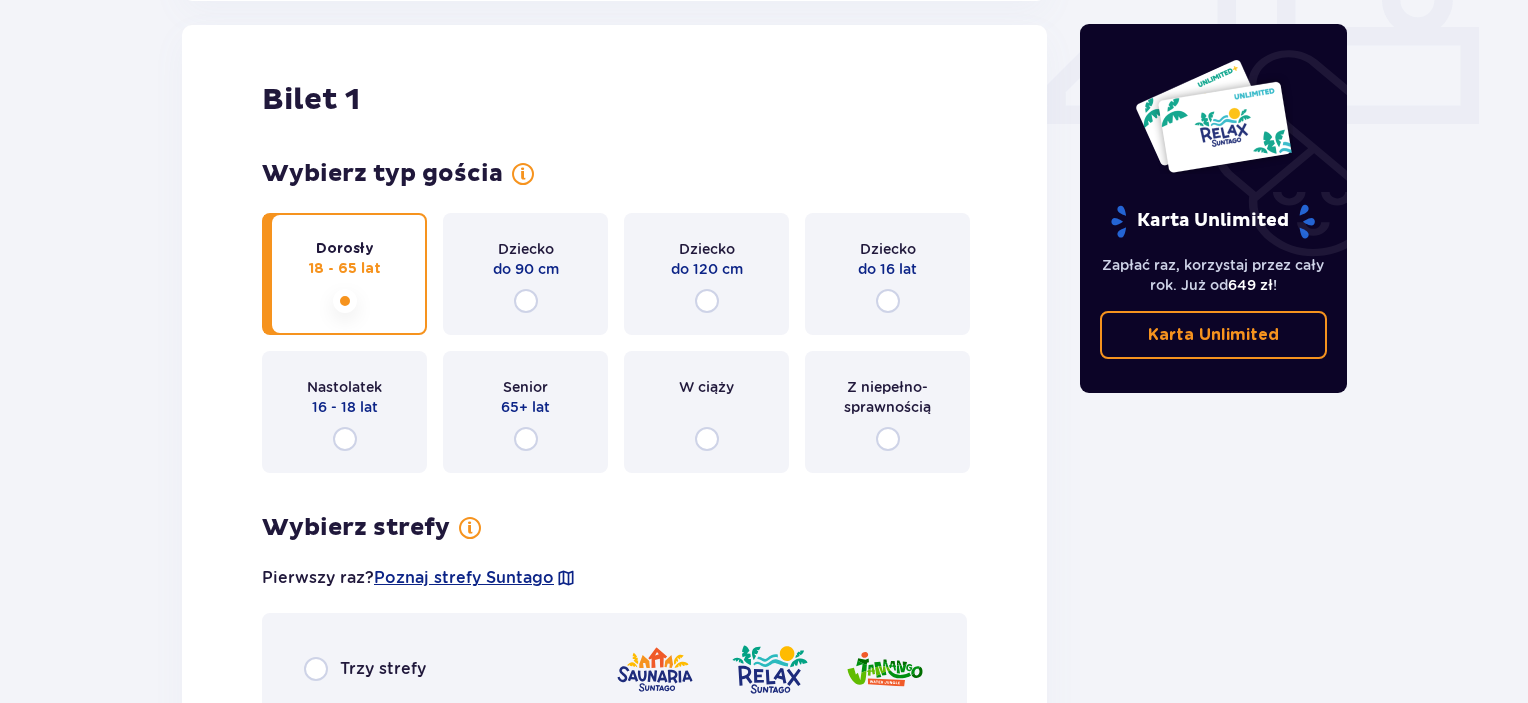 click on "Dorosły 18 - 65 lat" at bounding box center [344, 274] 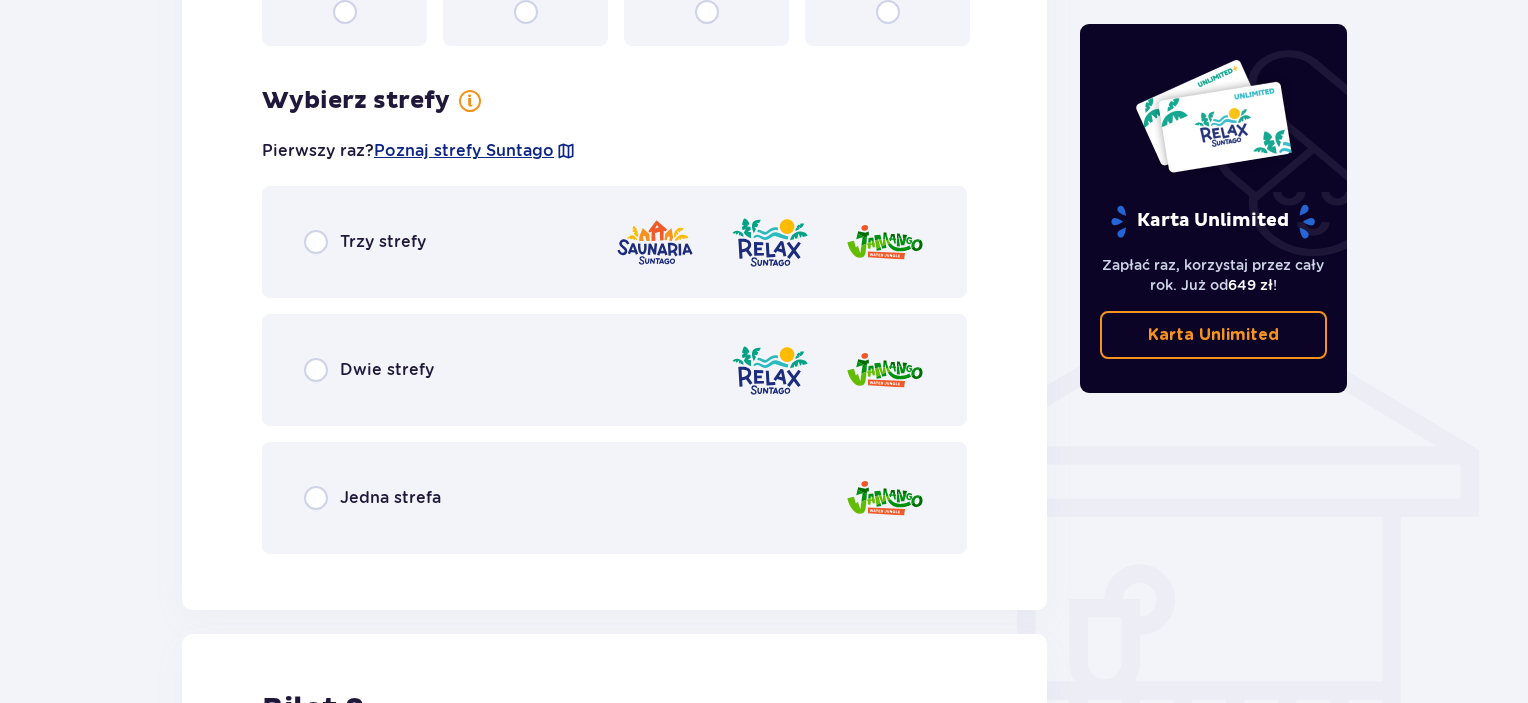 scroll, scrollTop: 1397, scrollLeft: 0, axis: vertical 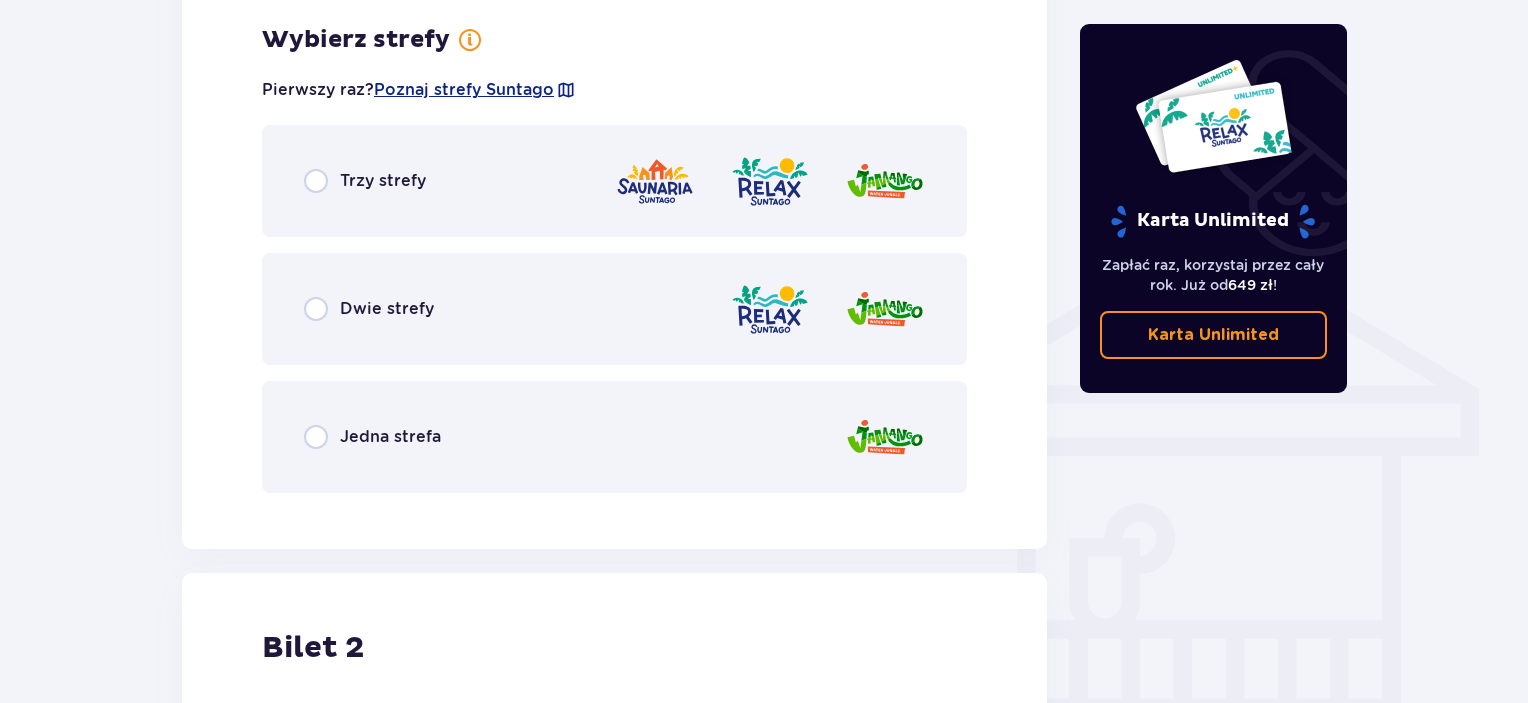 click on "Jedna strefa" at bounding box center [614, 437] 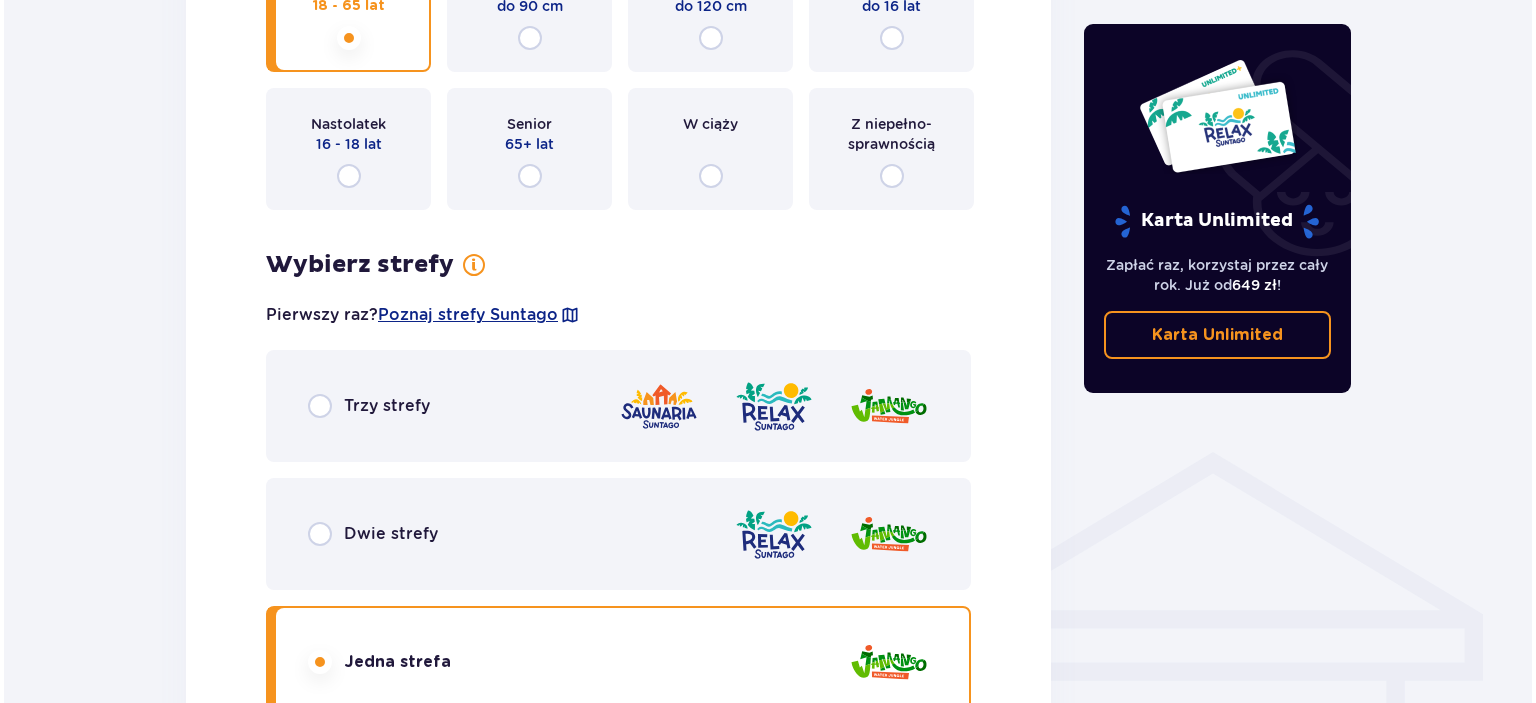 scroll, scrollTop: 1171, scrollLeft: 0, axis: vertical 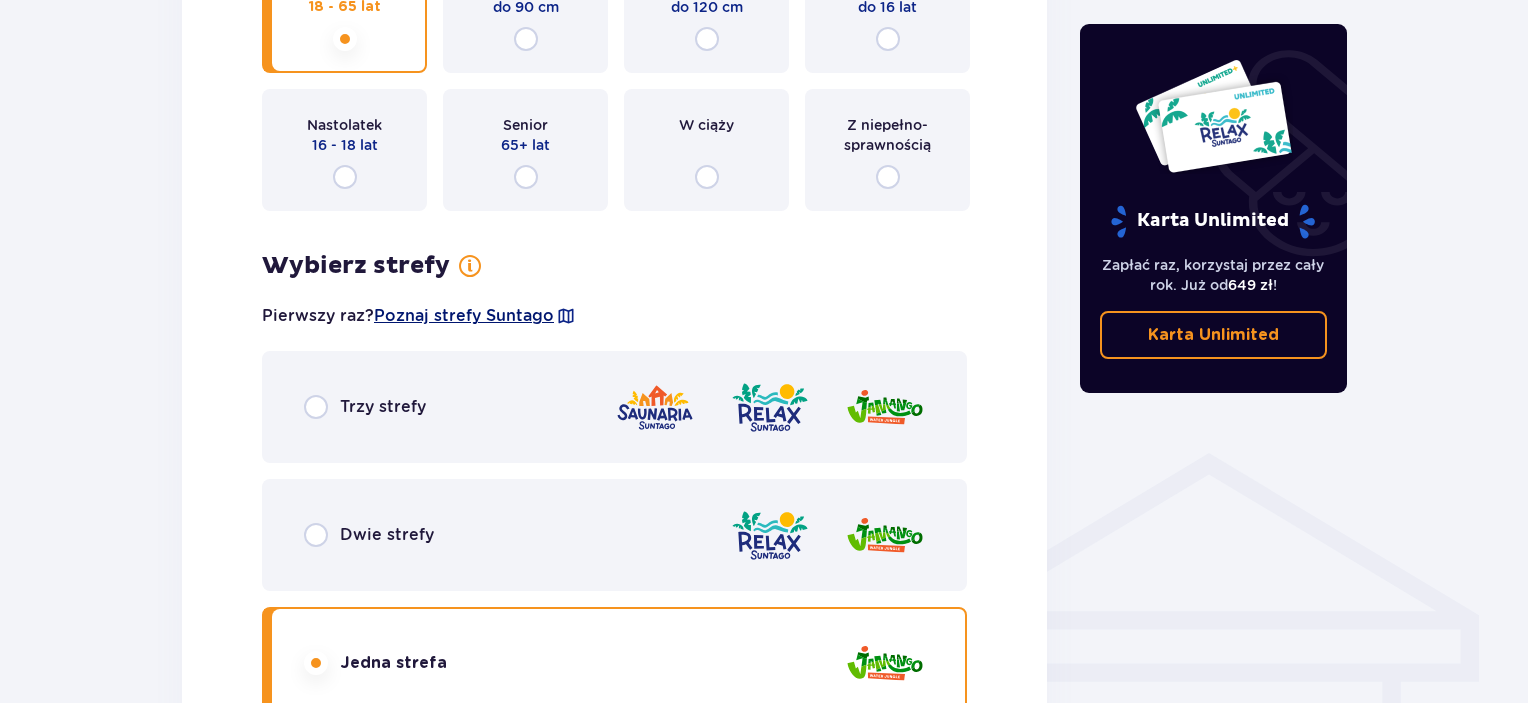 click on "Poznaj strefy Suntago" at bounding box center (464, 316) 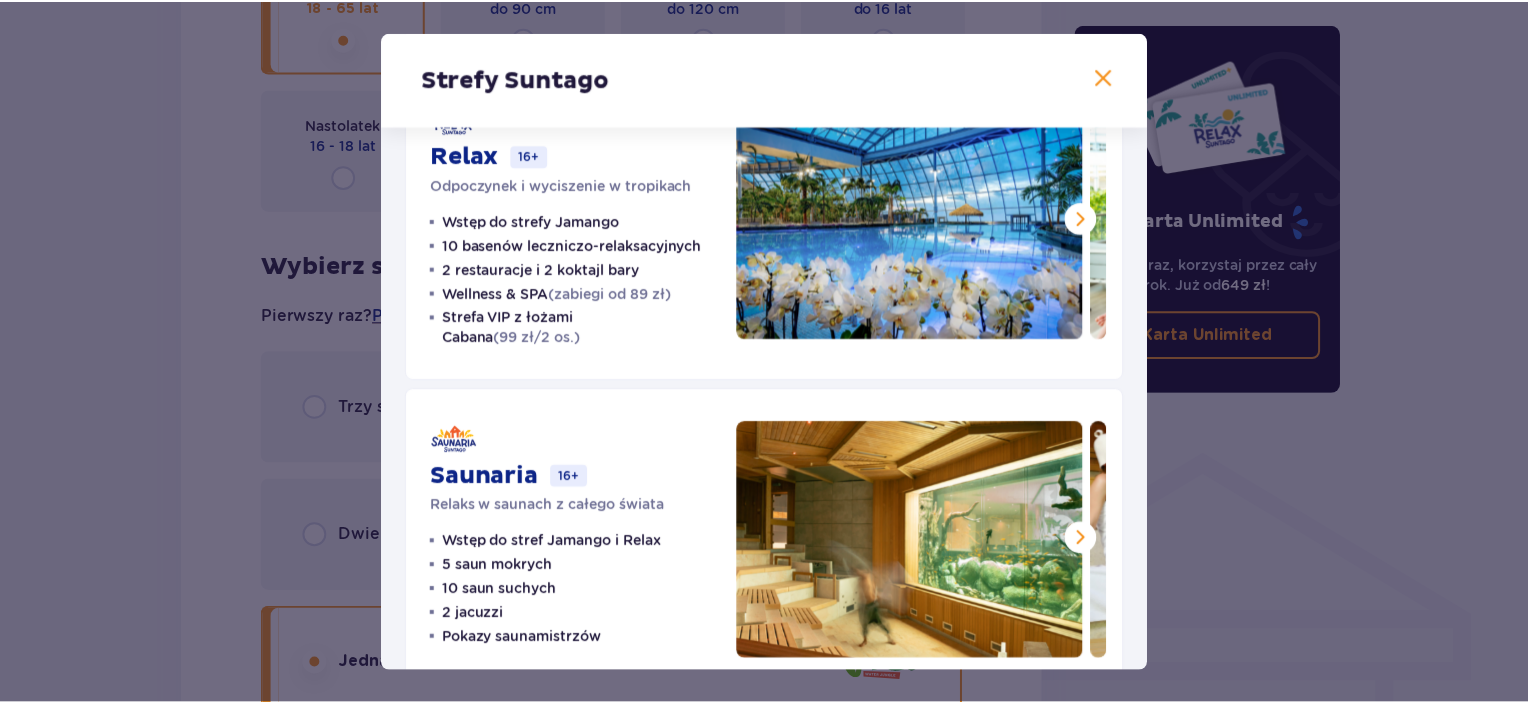 scroll, scrollTop: 400, scrollLeft: 0, axis: vertical 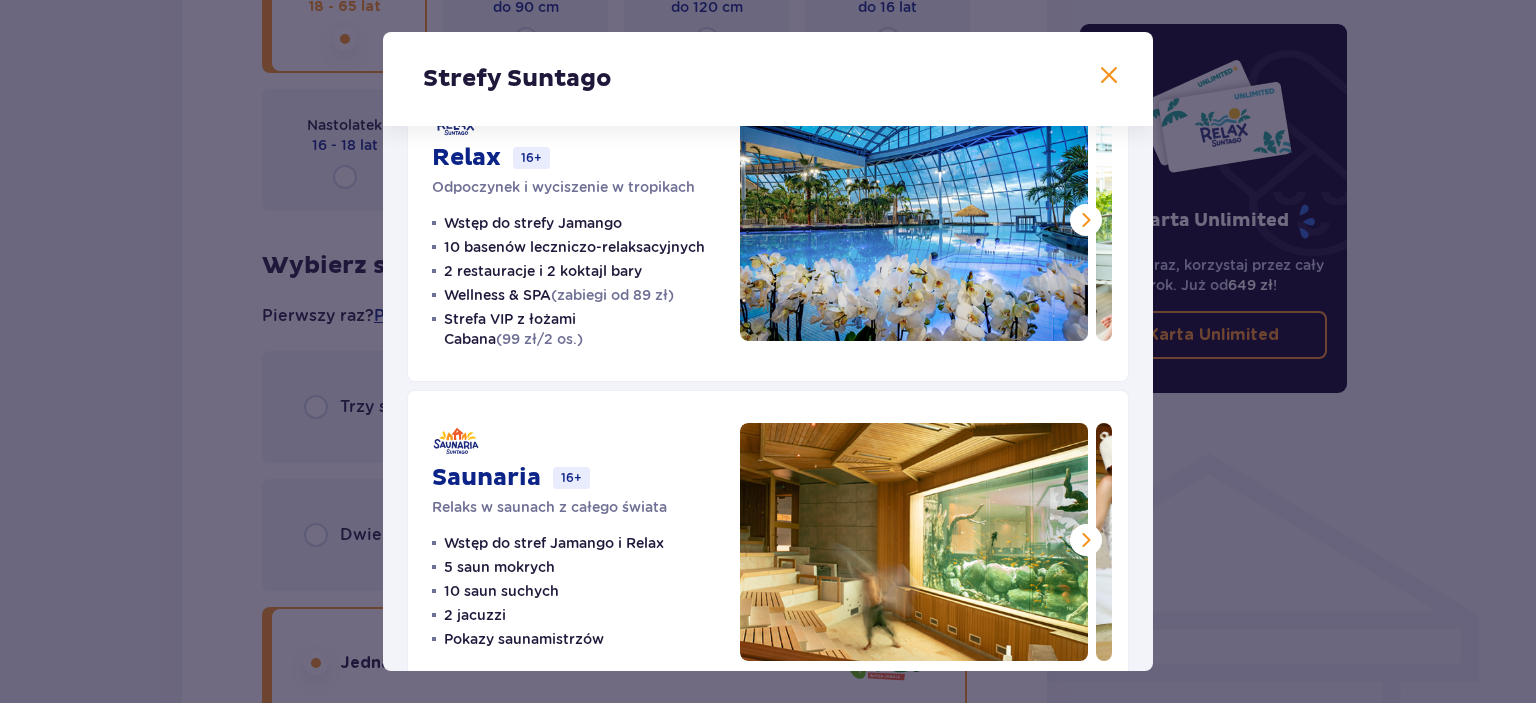 click at bounding box center [1109, 76] 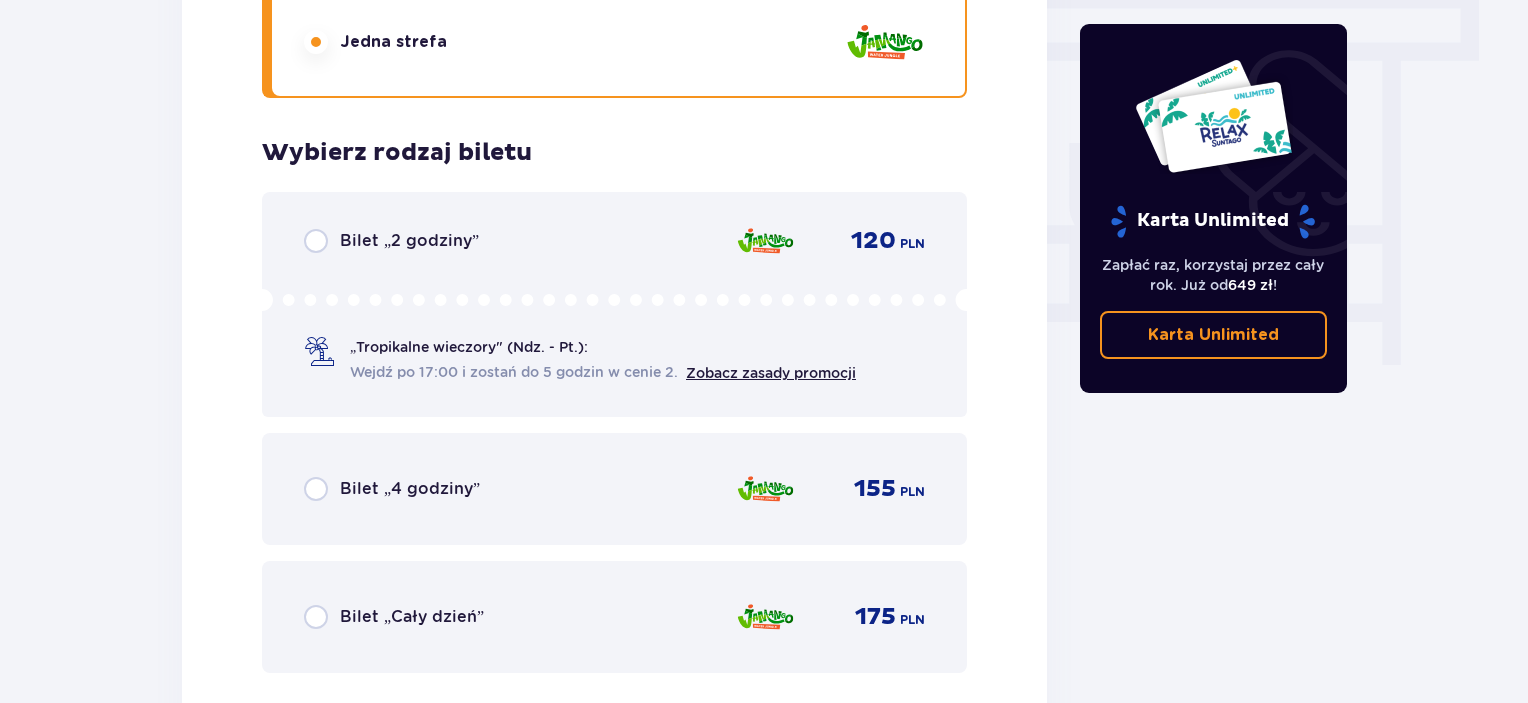 scroll, scrollTop: 2012, scrollLeft: 0, axis: vertical 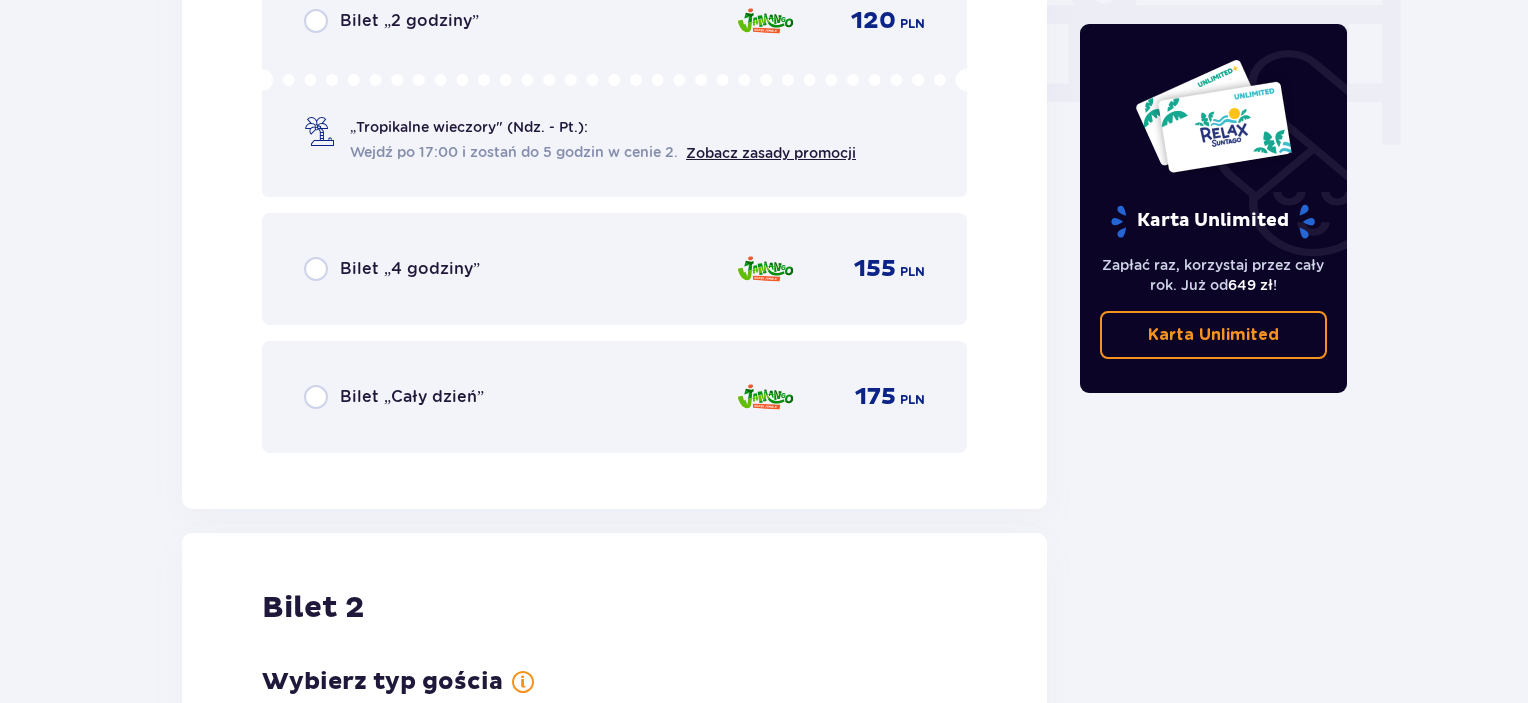 click on "Bilet „Cały dzień” 175 PLN" at bounding box center [614, 397] 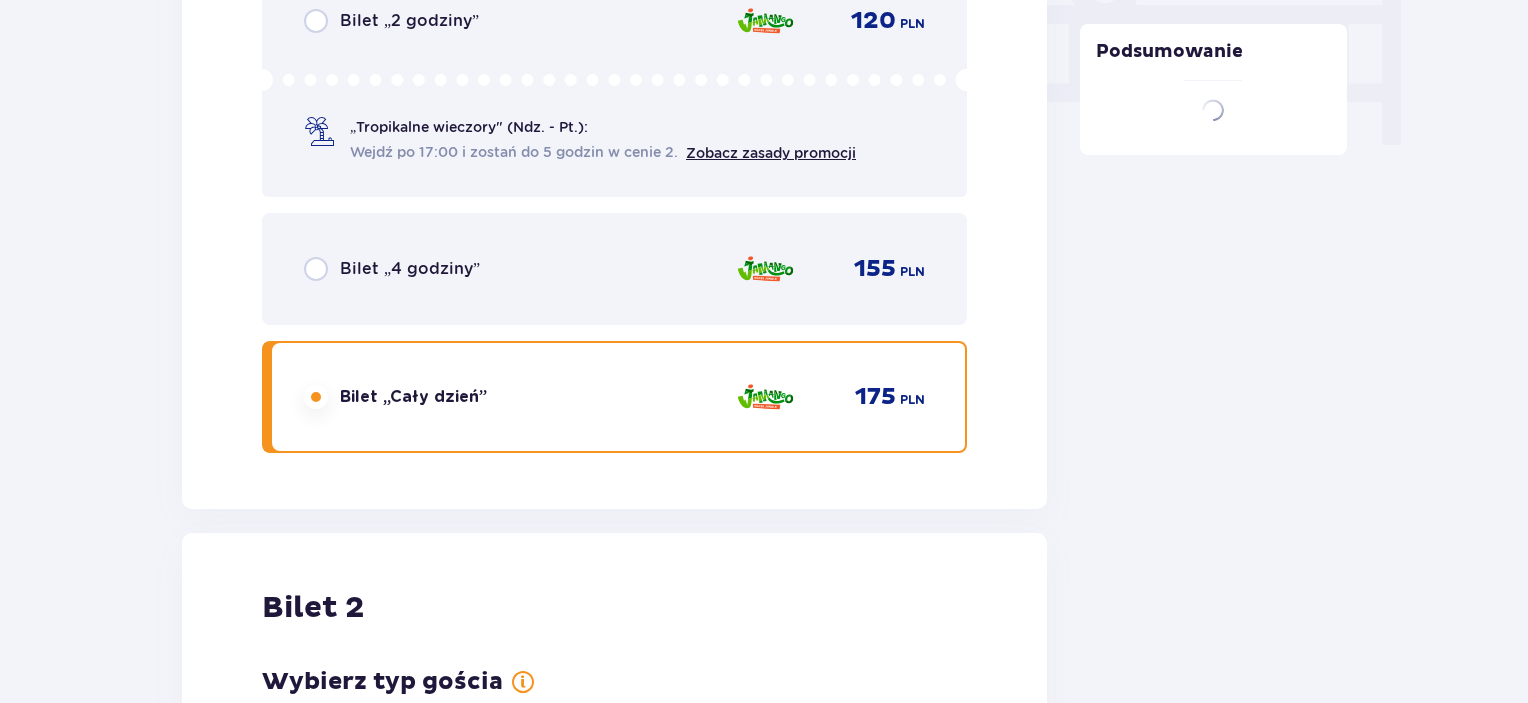 scroll, scrollTop: 2519, scrollLeft: 0, axis: vertical 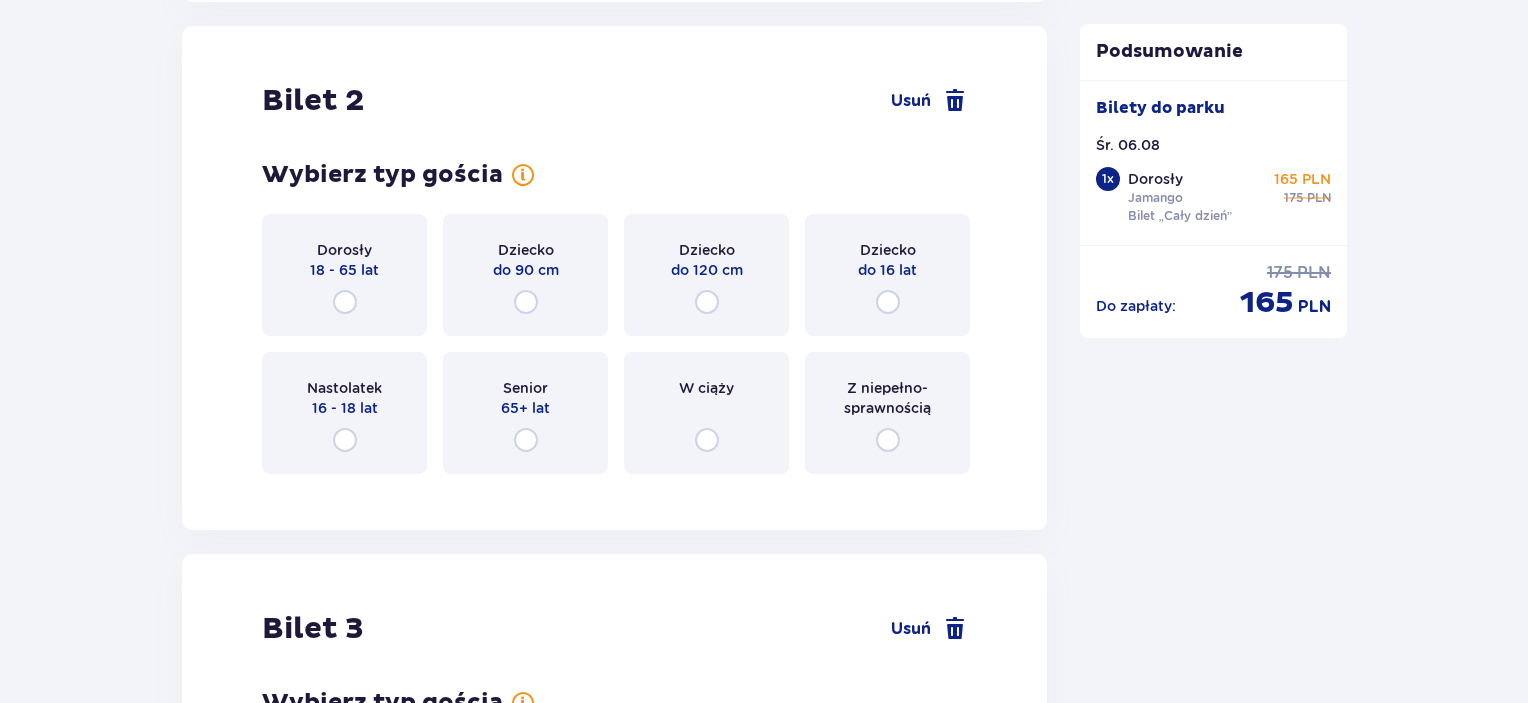 click on "Dorosły 18 - 65 lat" at bounding box center [344, 275] 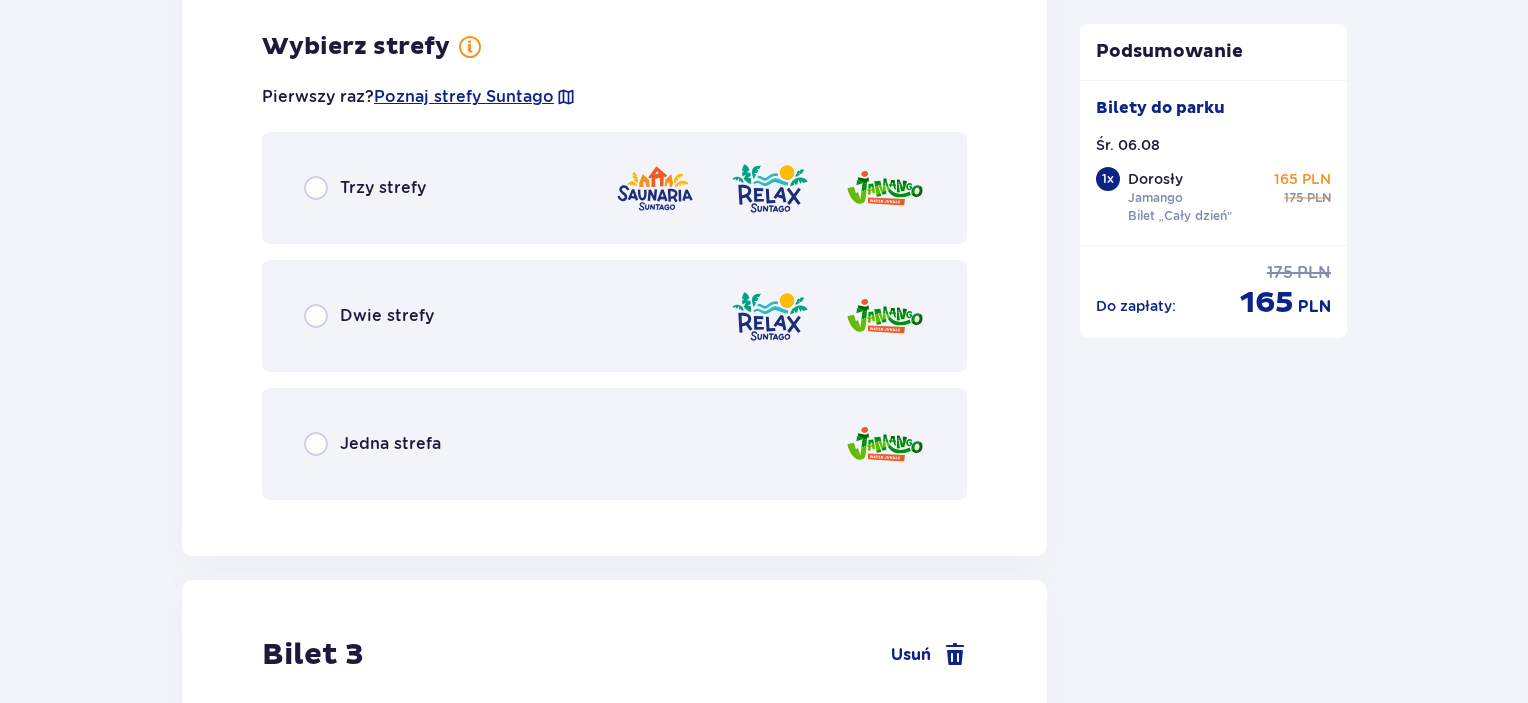 scroll, scrollTop: 3007, scrollLeft: 0, axis: vertical 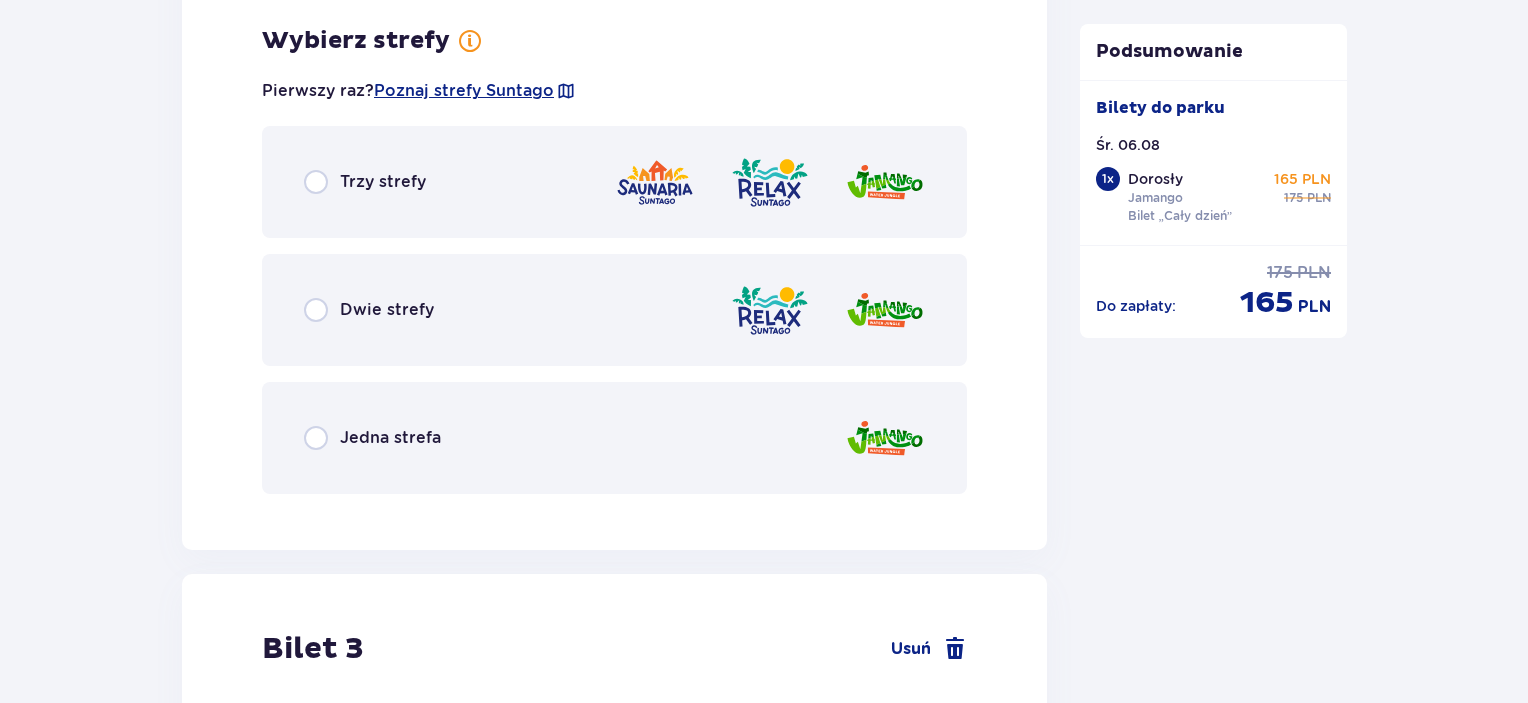 click on "Jedna strefa" at bounding box center (614, 438) 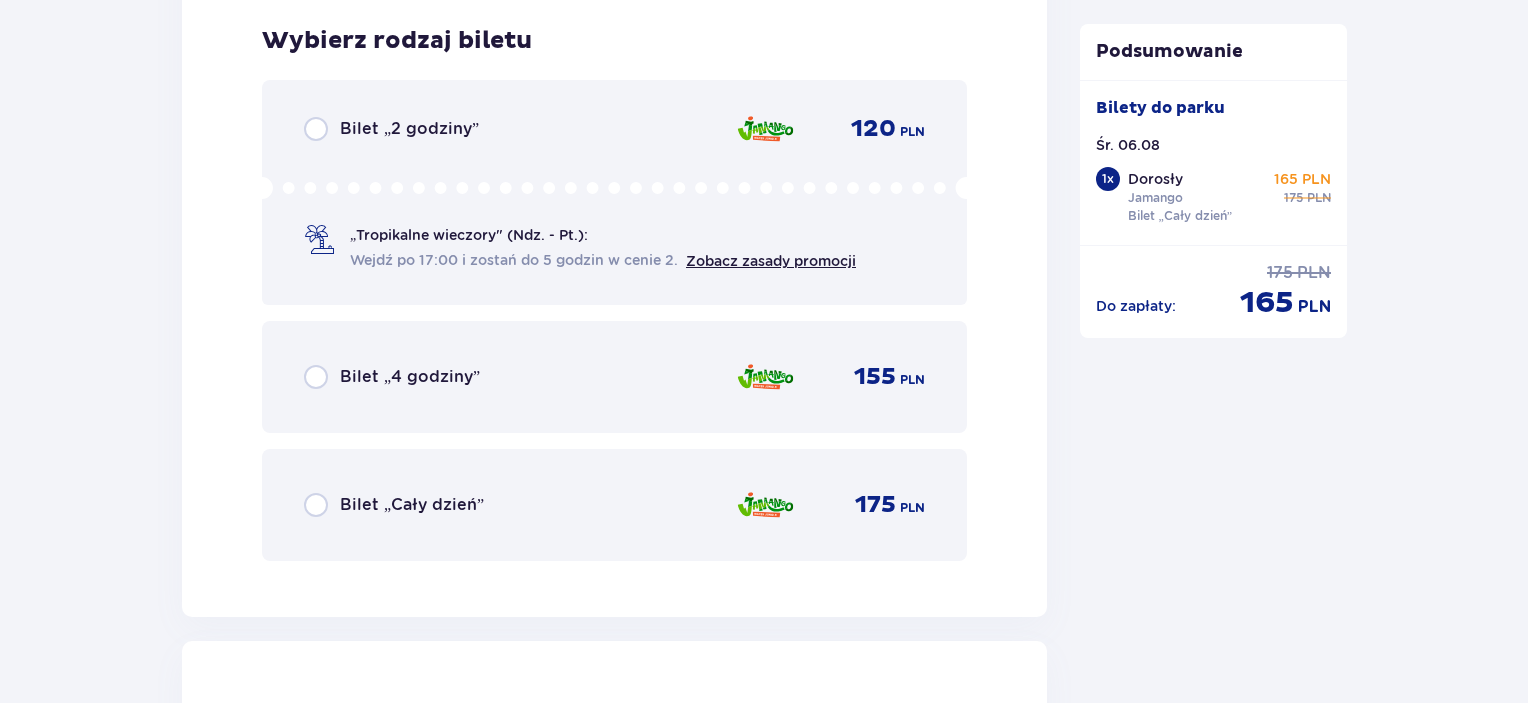 scroll, scrollTop: 3514, scrollLeft: 0, axis: vertical 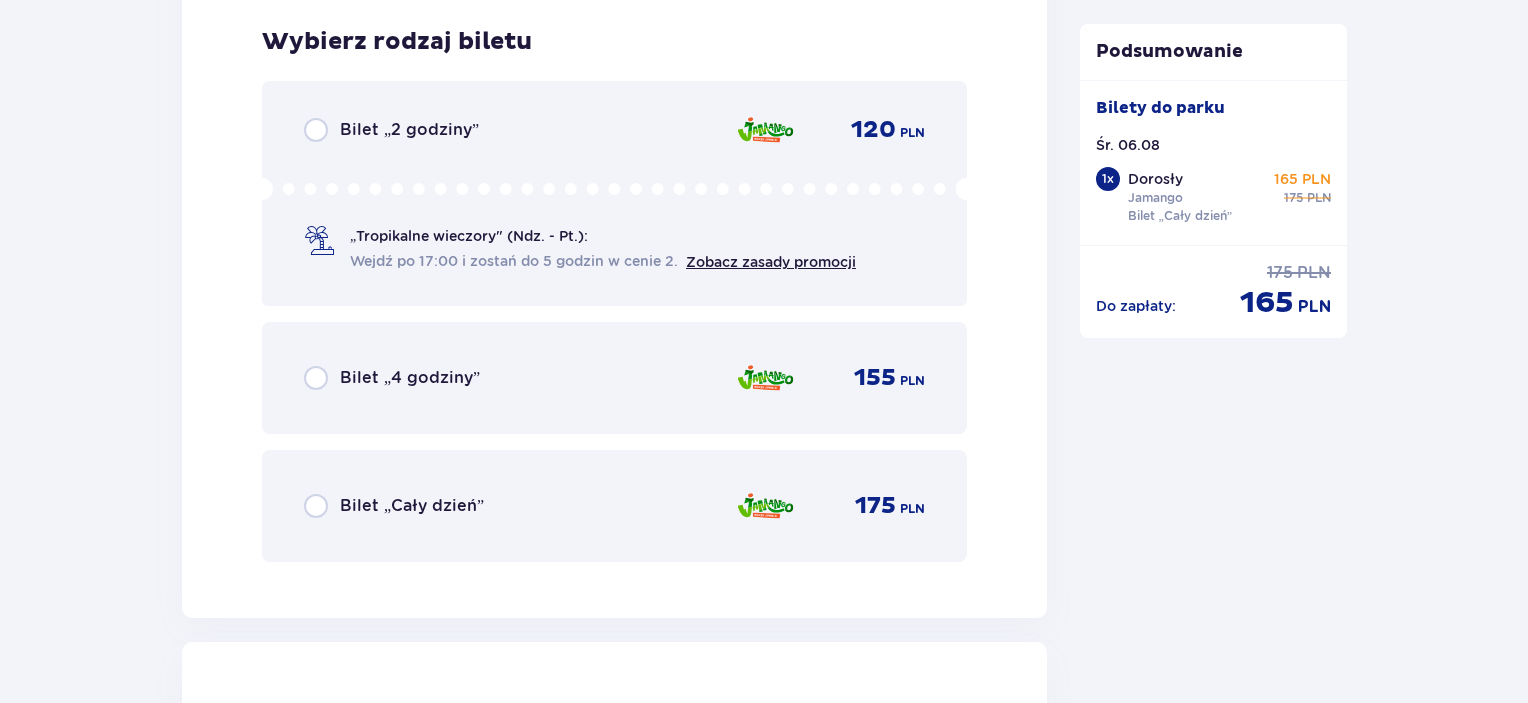 click on "Bilet „Cały dzień” 175 PLN" at bounding box center (614, 506) 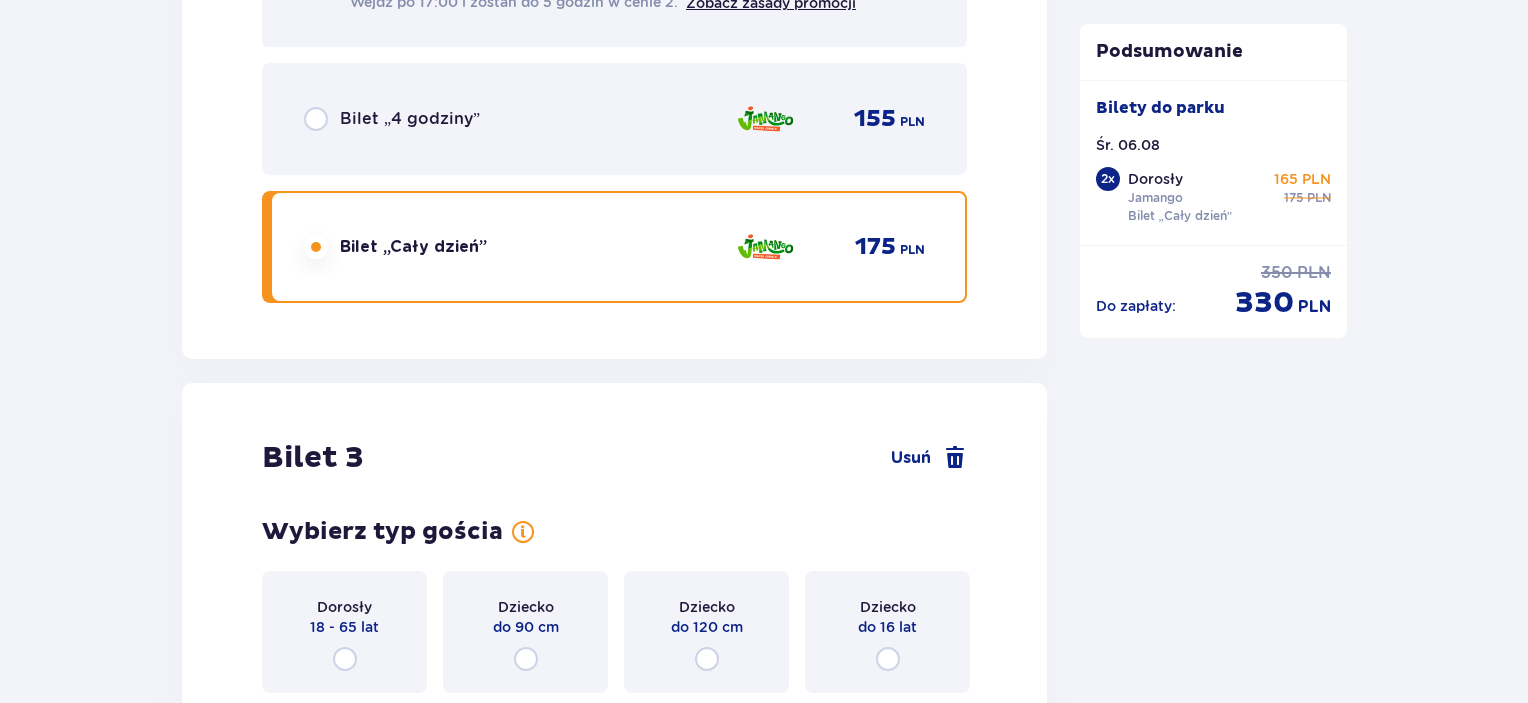 scroll, scrollTop: 4129, scrollLeft: 0, axis: vertical 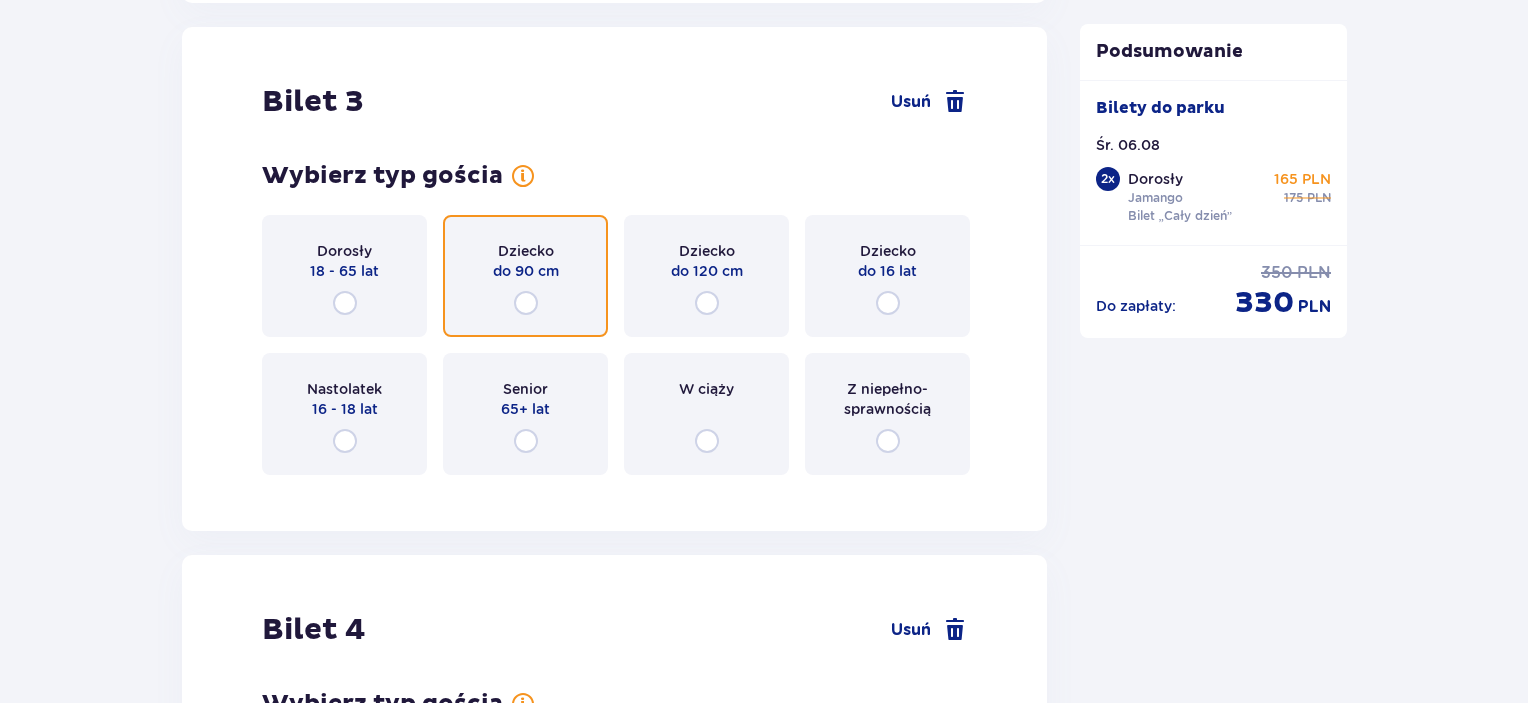 click at bounding box center (526, 303) 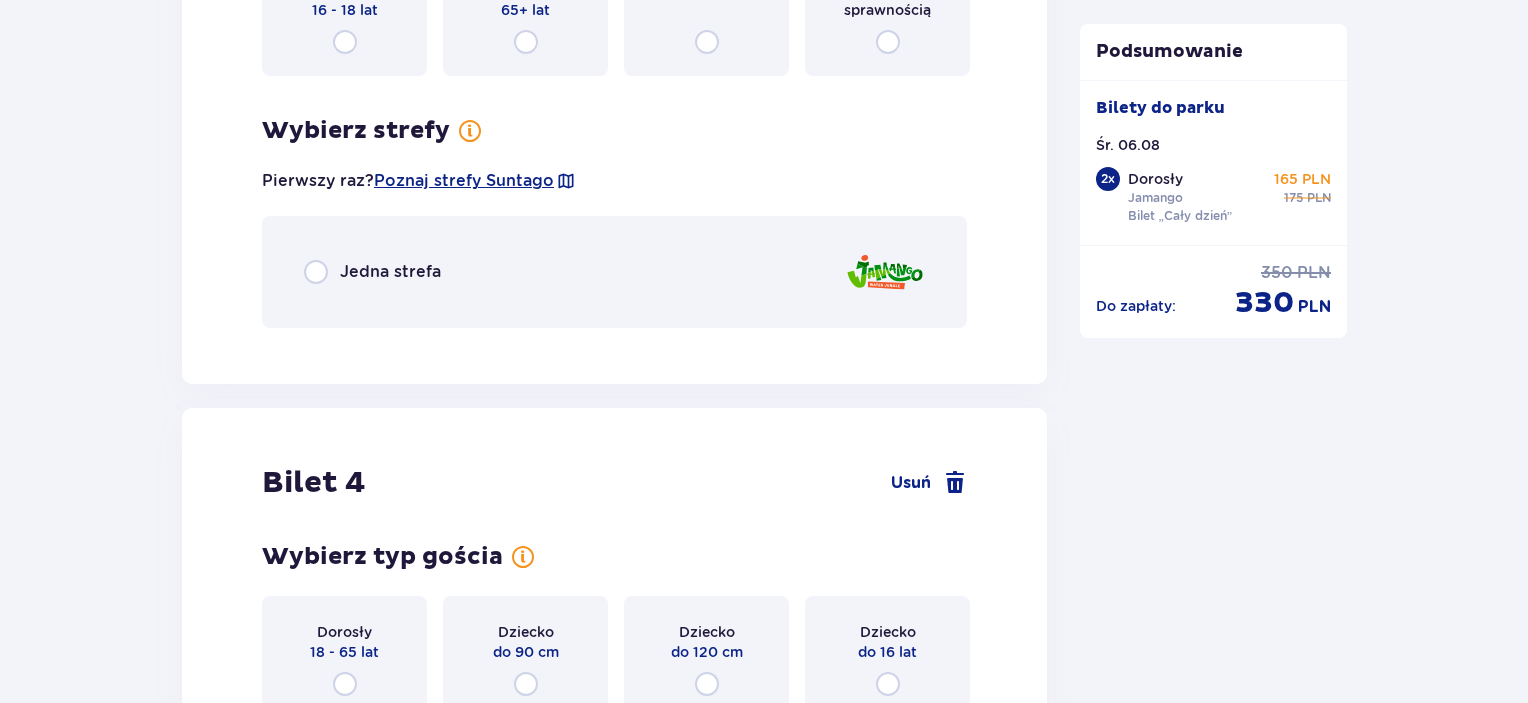 click on "Bilet   3 Usuń Wybierz typ gościa Dorosły 18 - 65 lat Dziecko do 90 cm Dziecko do 120 cm Dziecko do 16 lat Nastolatek 16 - 18 lat Senior 65+ lat W ciąży Z niepełno­sprawnością Wybierz strefy Pierwszy raz?  Poznaj strefy Suntago Jedna strefa" at bounding box center (614, 6) 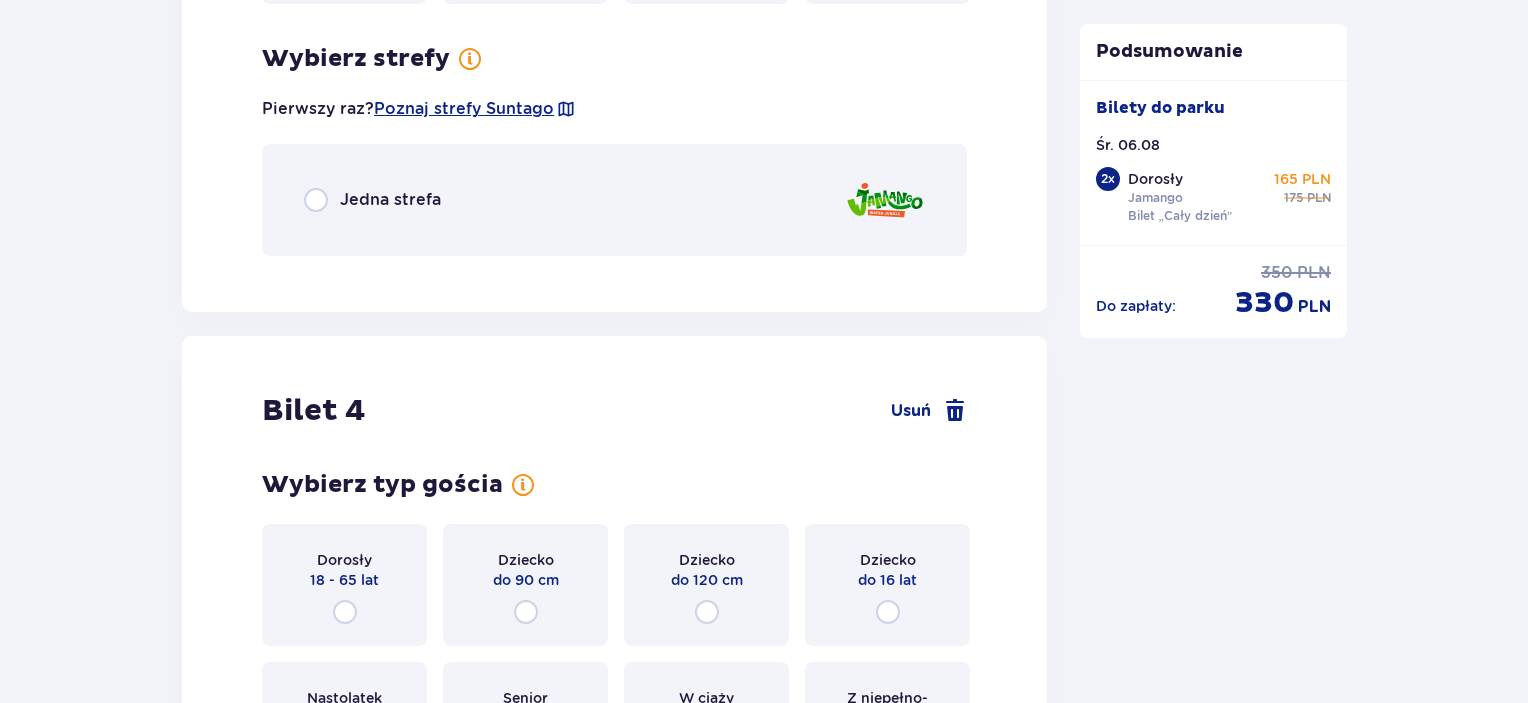 scroll, scrollTop: 4617, scrollLeft: 0, axis: vertical 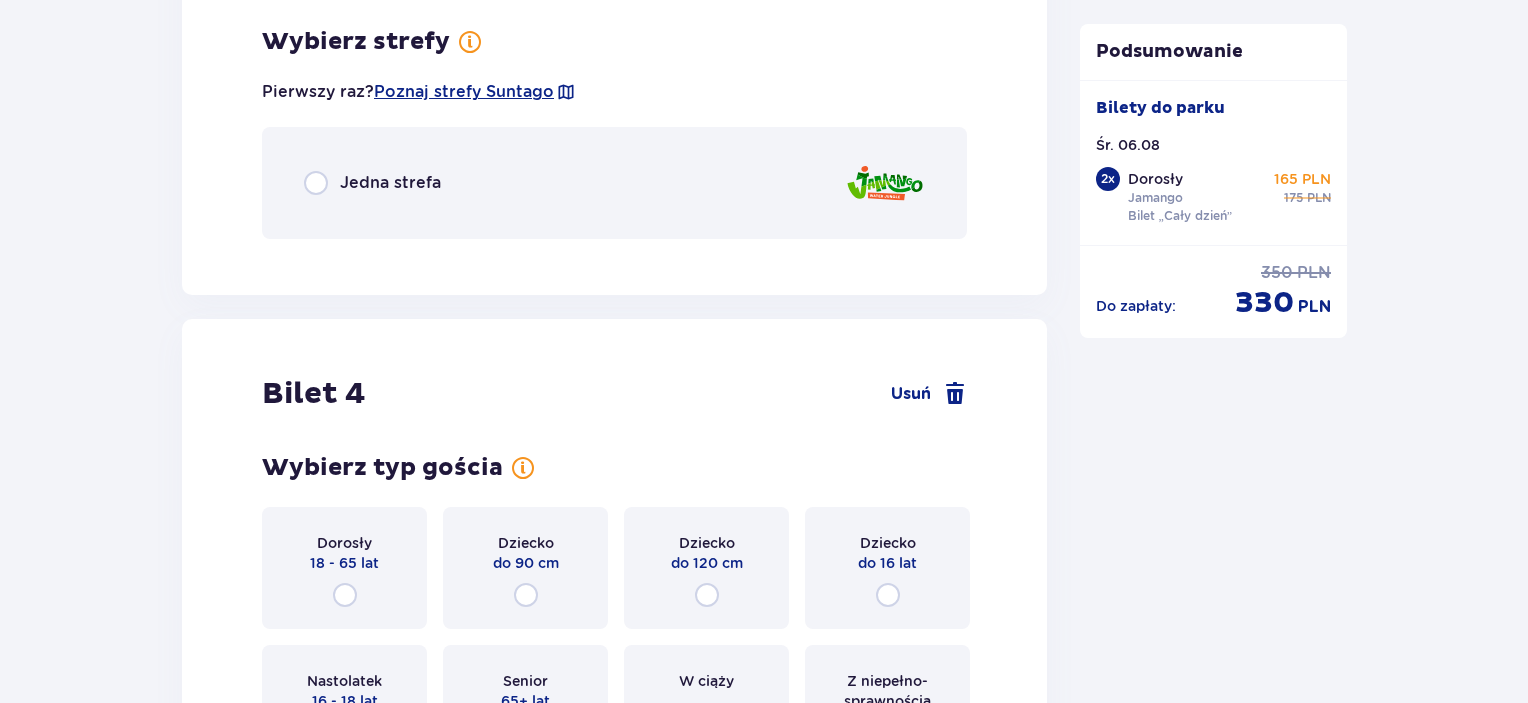 drag, startPoint x: 509, startPoint y: 239, endPoint x: 501, endPoint y: 193, distance: 46.69047 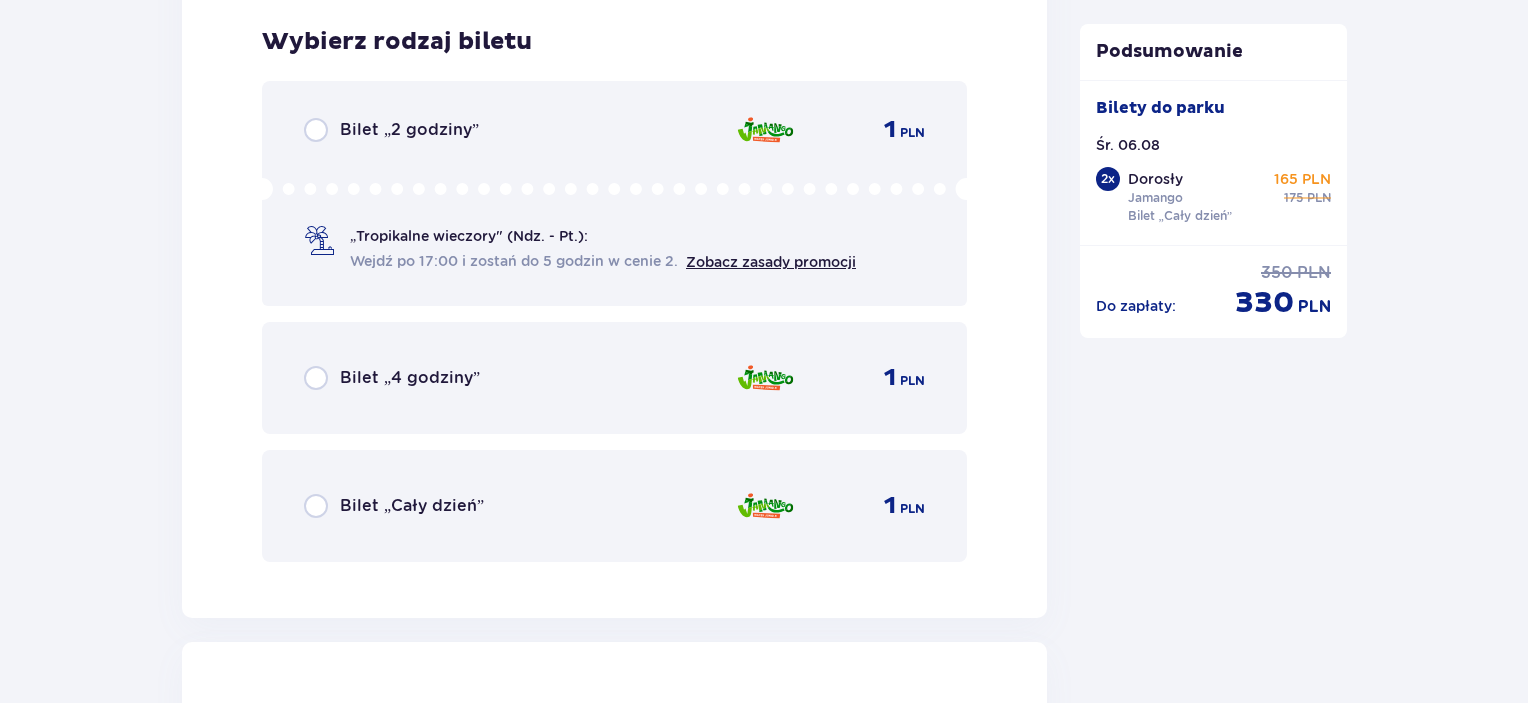 scroll, scrollTop: 4871, scrollLeft: 0, axis: vertical 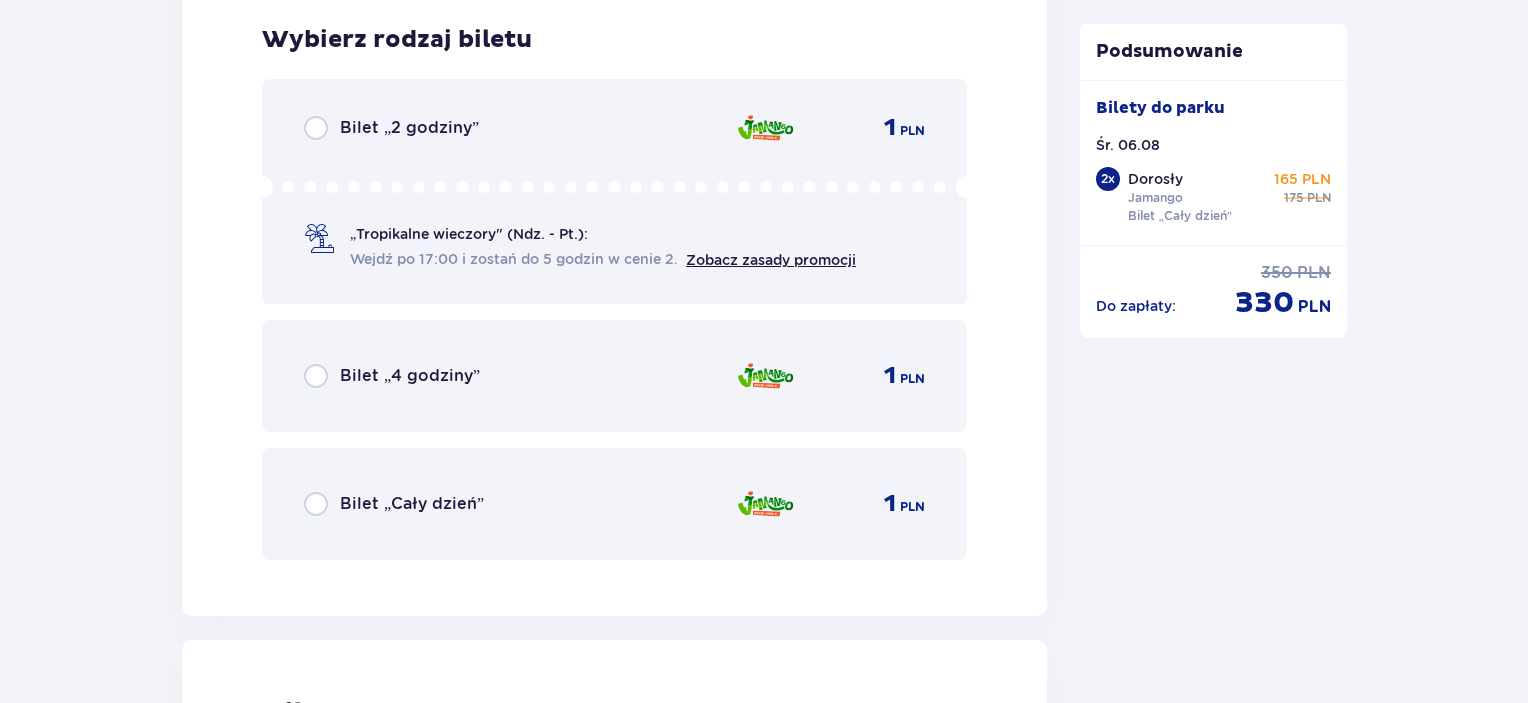click on "Bilet „Cały dzień” 1 PLN" at bounding box center [614, 504] 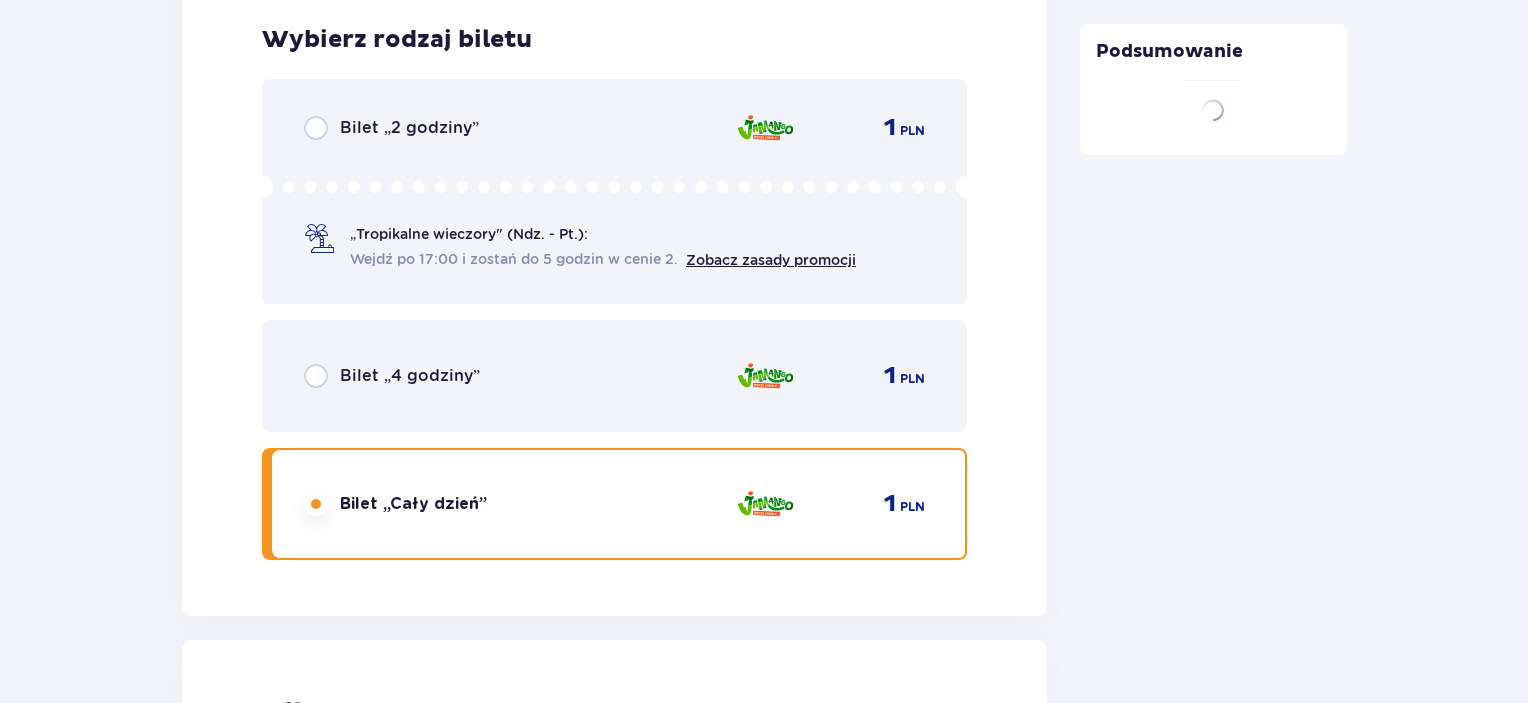 scroll, scrollTop: 4985, scrollLeft: 0, axis: vertical 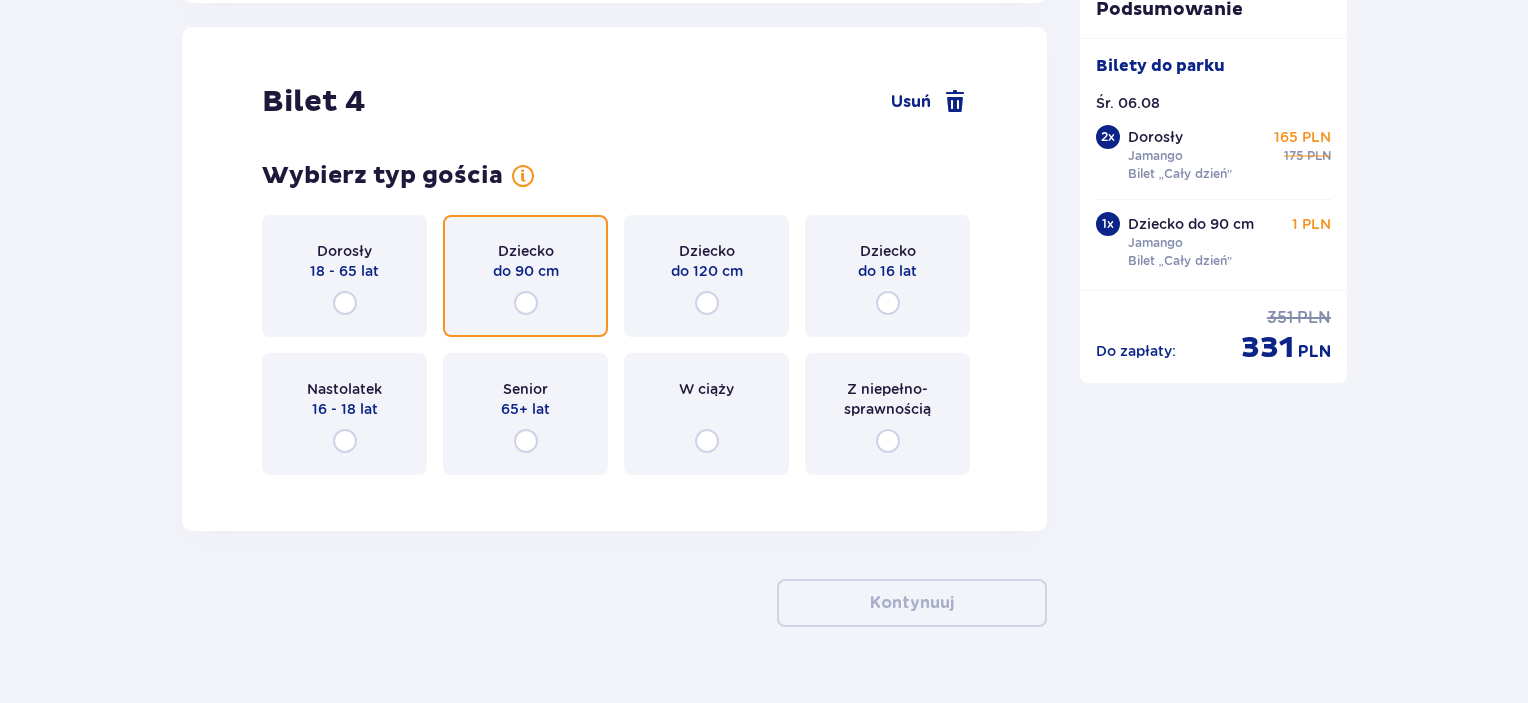 click at bounding box center [526, 303] 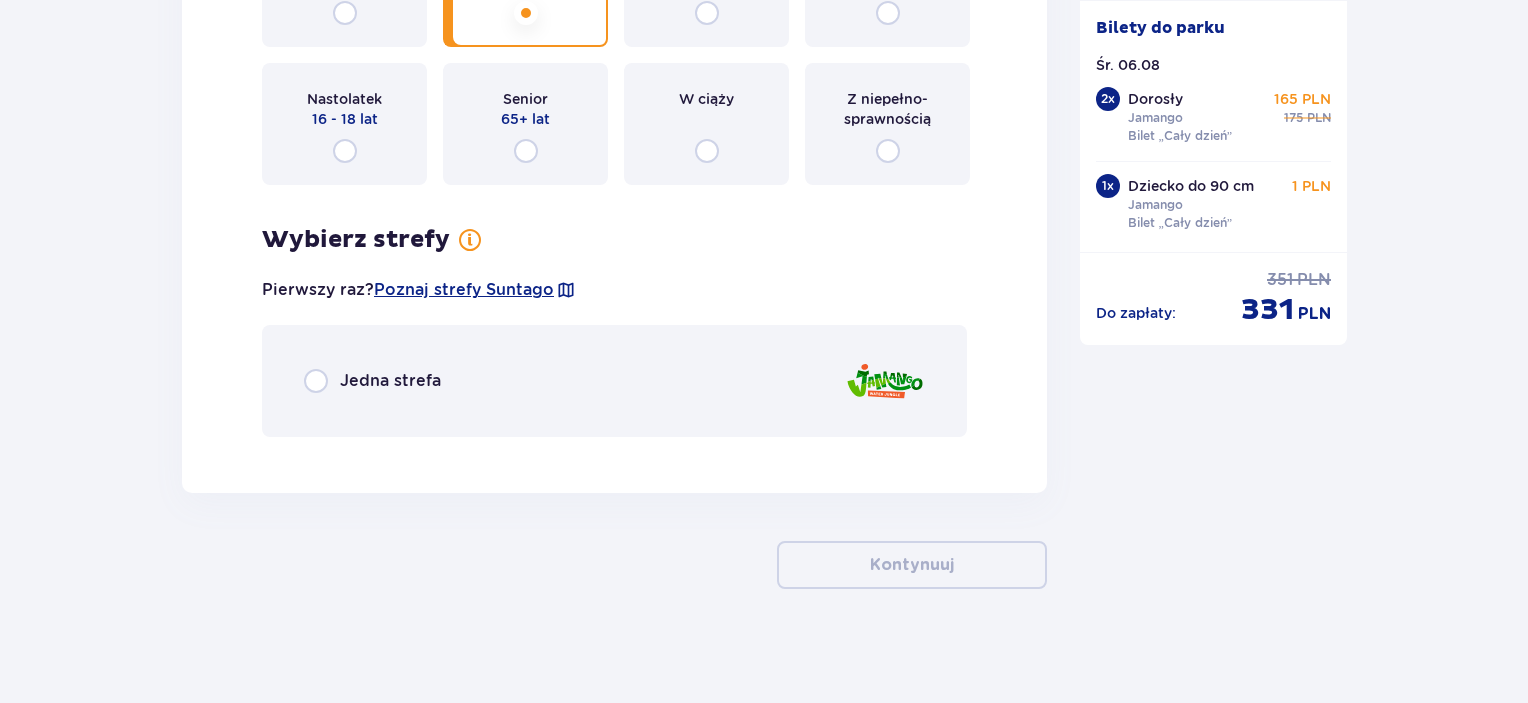 scroll, scrollTop: 5776, scrollLeft: 0, axis: vertical 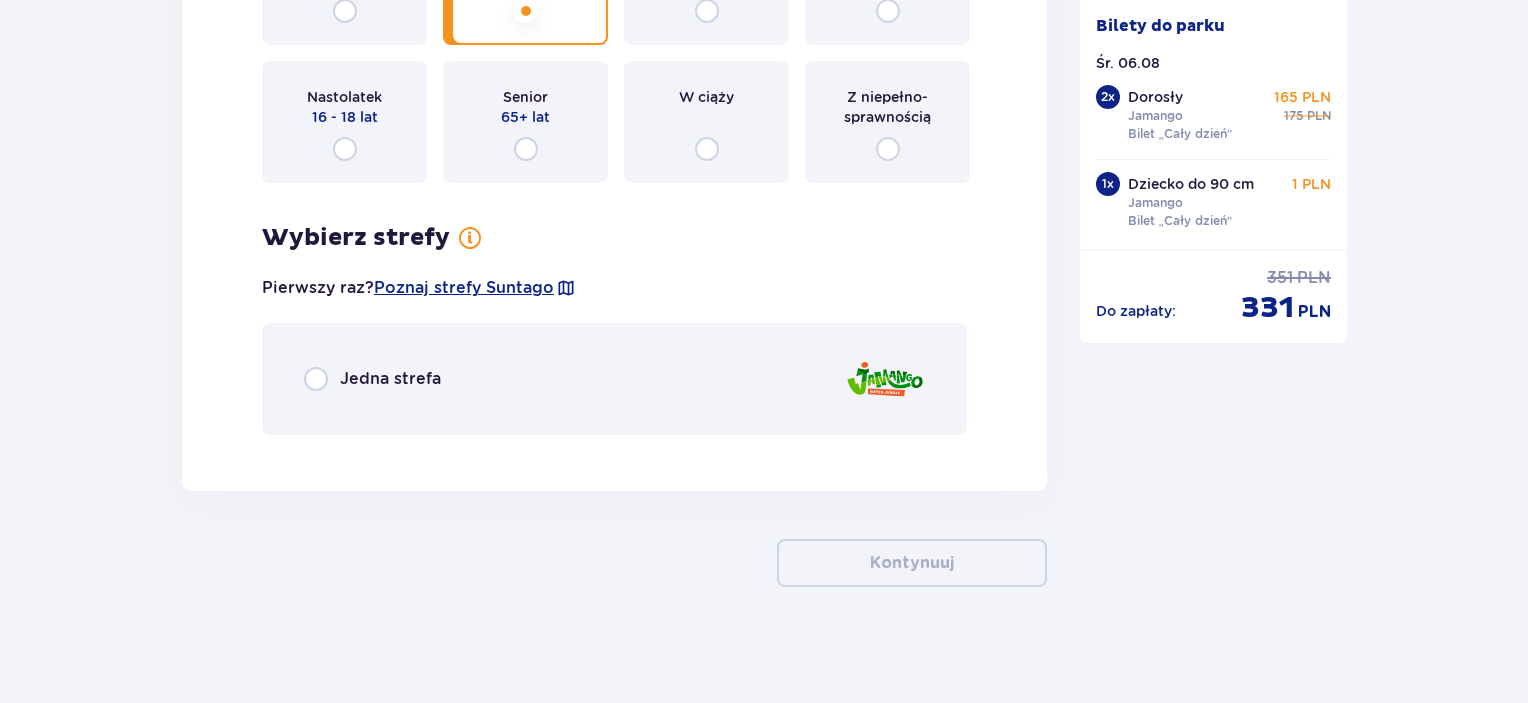 click on "Jedna strefa" at bounding box center (614, 379) 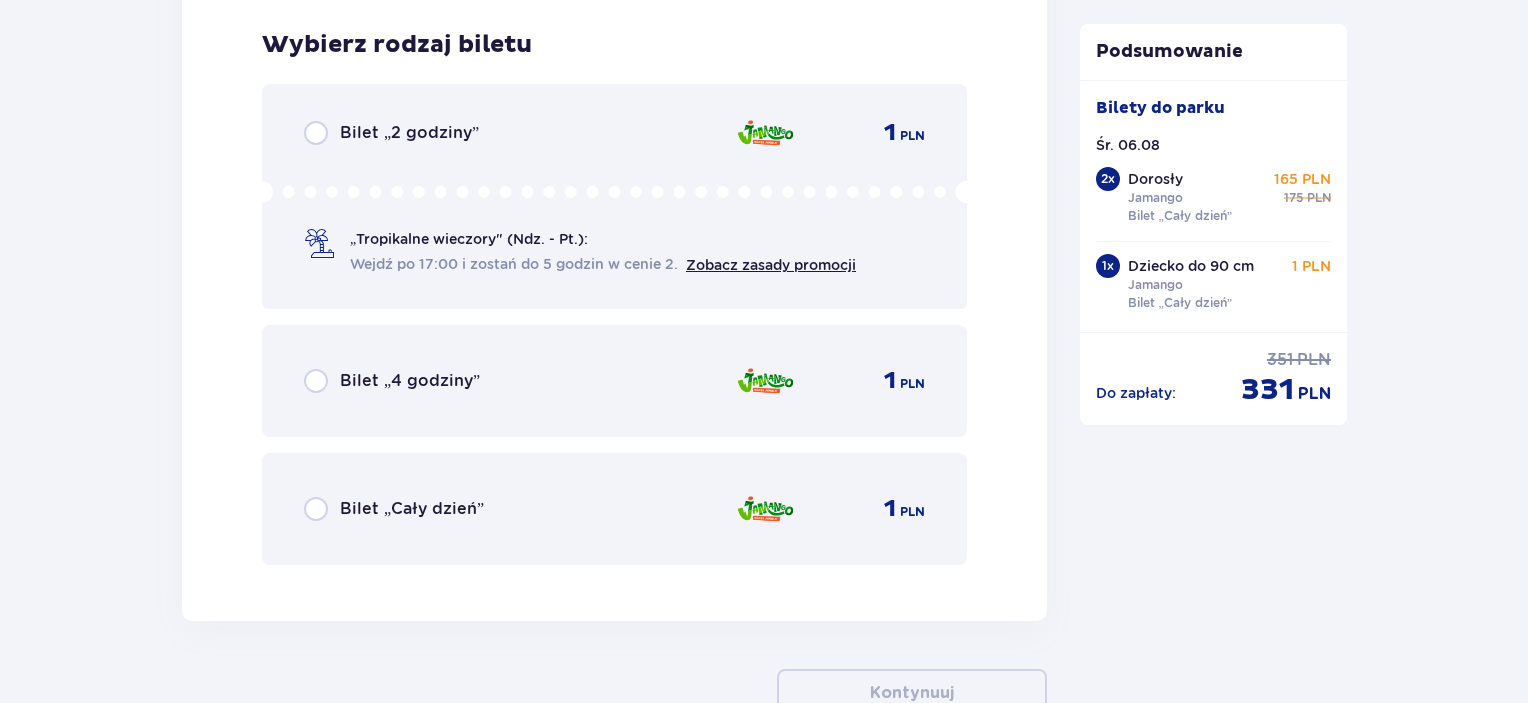 scroll, scrollTop: 6224, scrollLeft: 0, axis: vertical 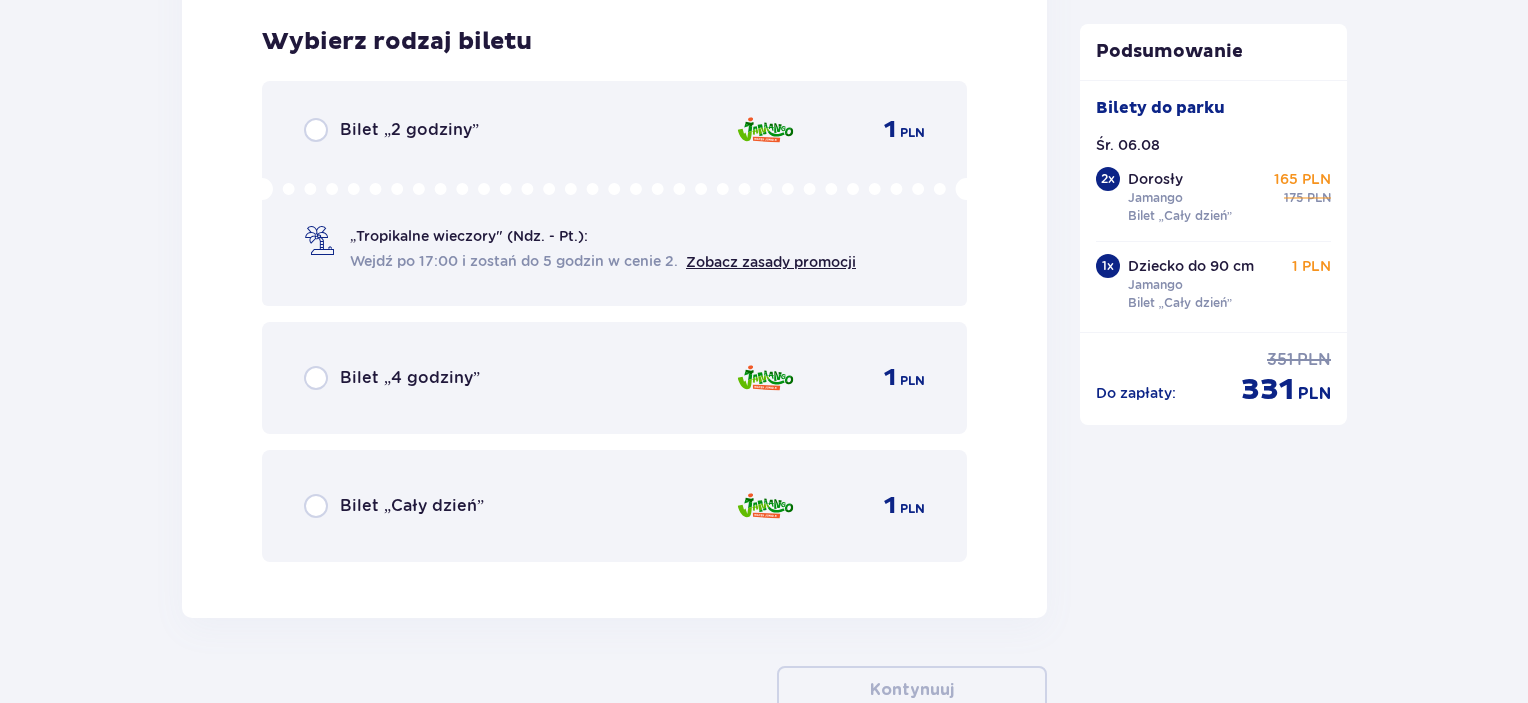 click on "Bilet „Cały dzień” 1 PLN" at bounding box center [614, 506] 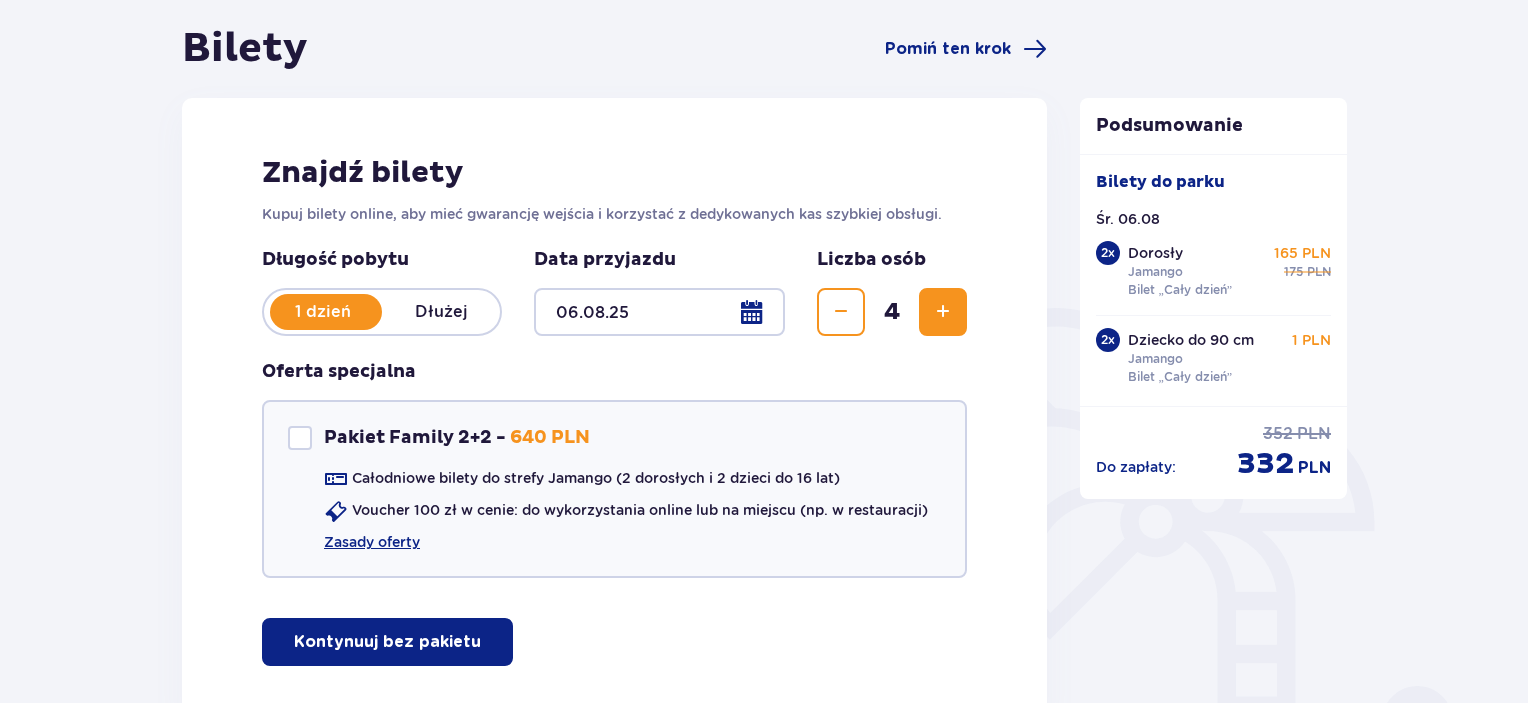 scroll, scrollTop: 0, scrollLeft: 0, axis: both 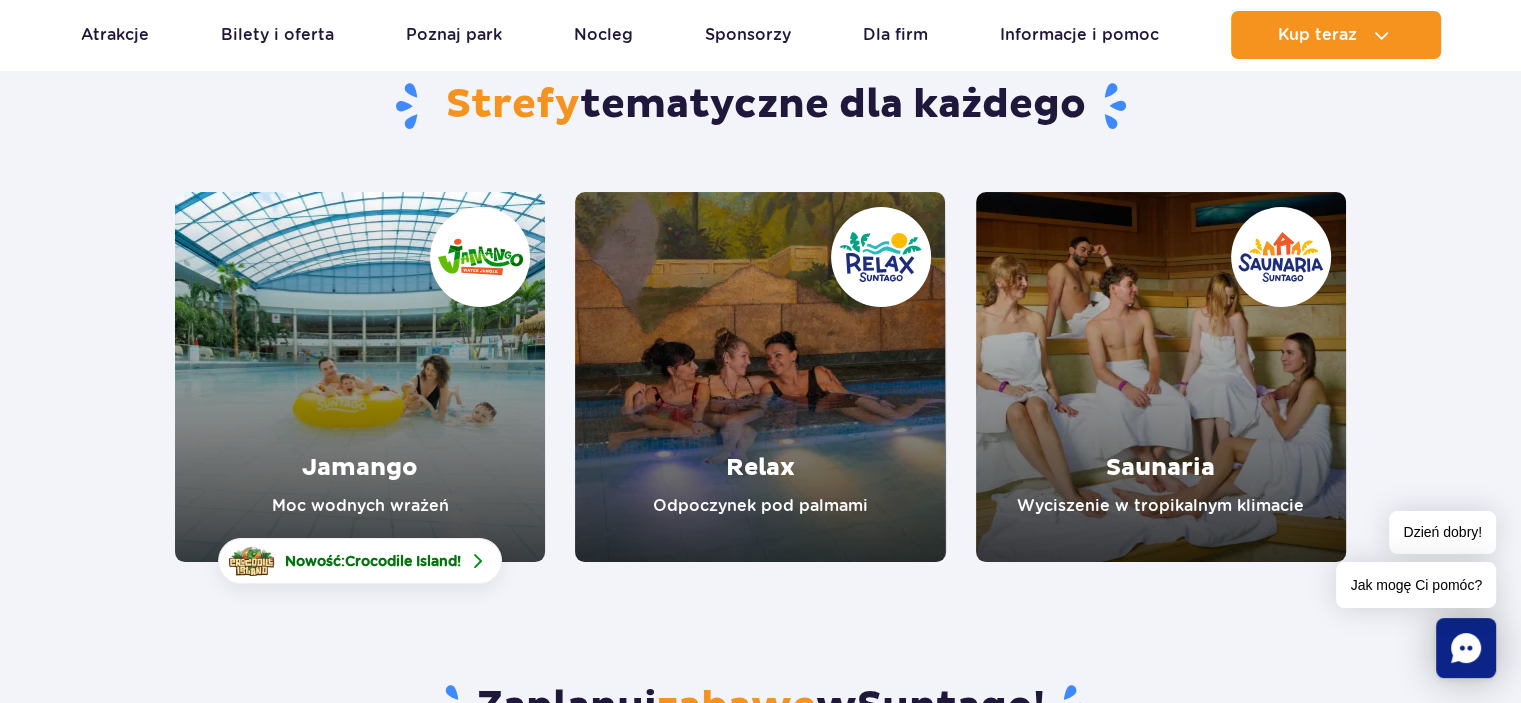 click at bounding box center (360, 377) 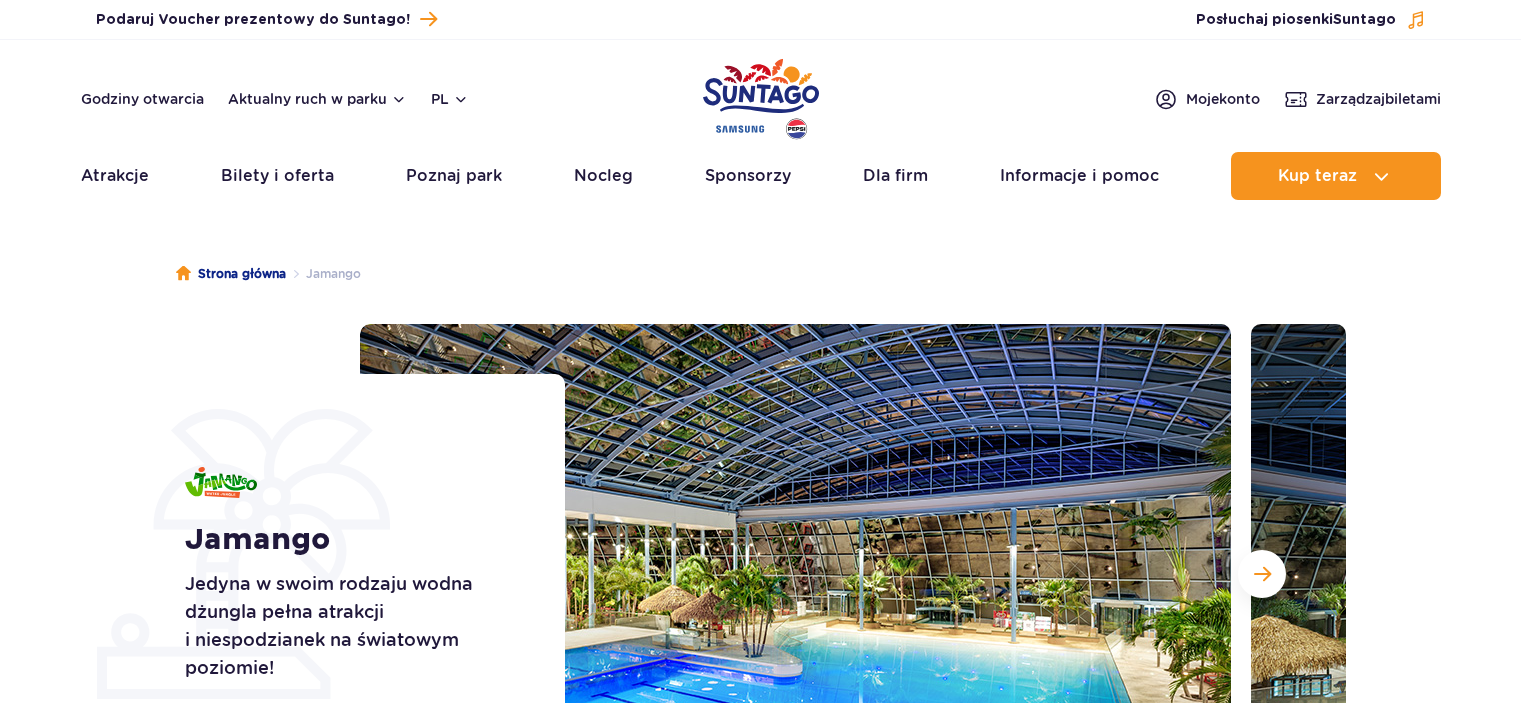scroll, scrollTop: 0, scrollLeft: 0, axis: both 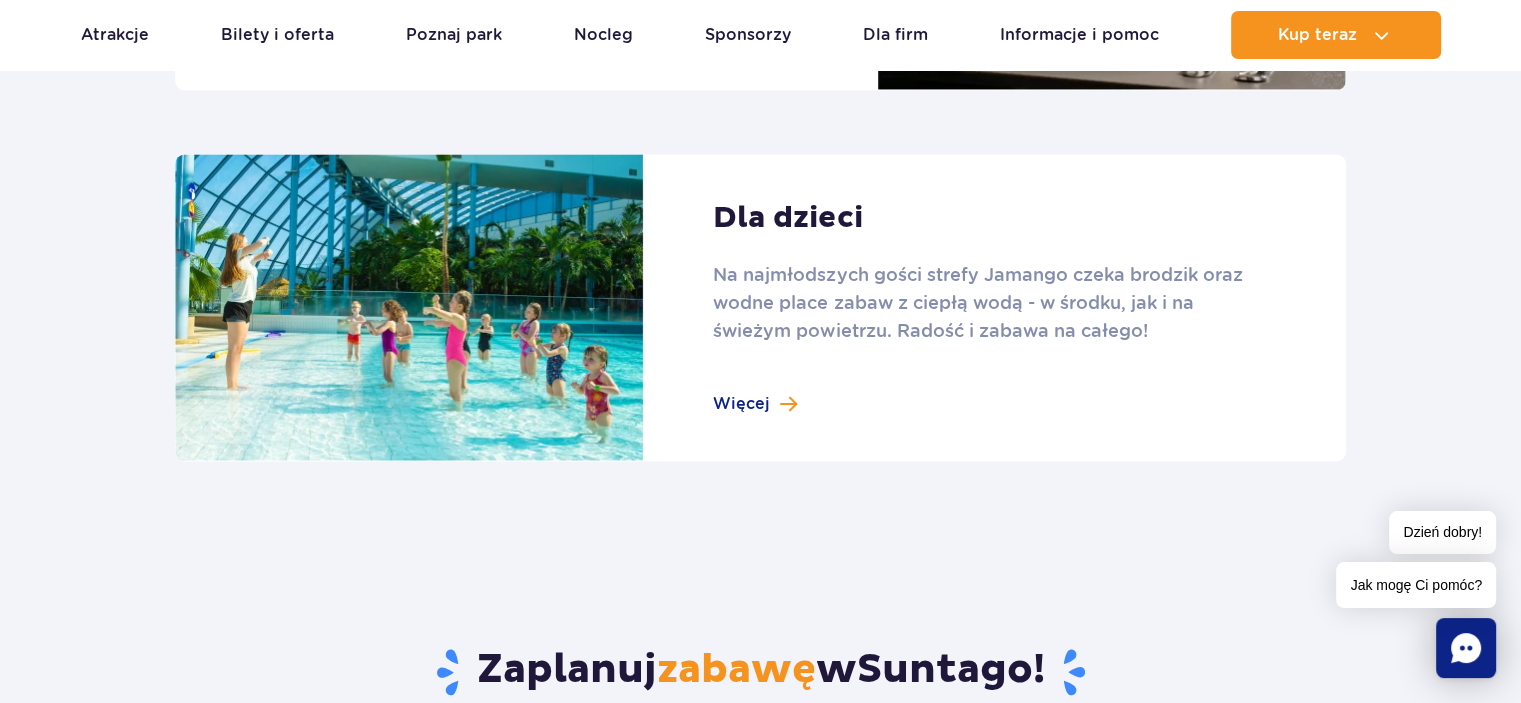 click at bounding box center [760, 308] 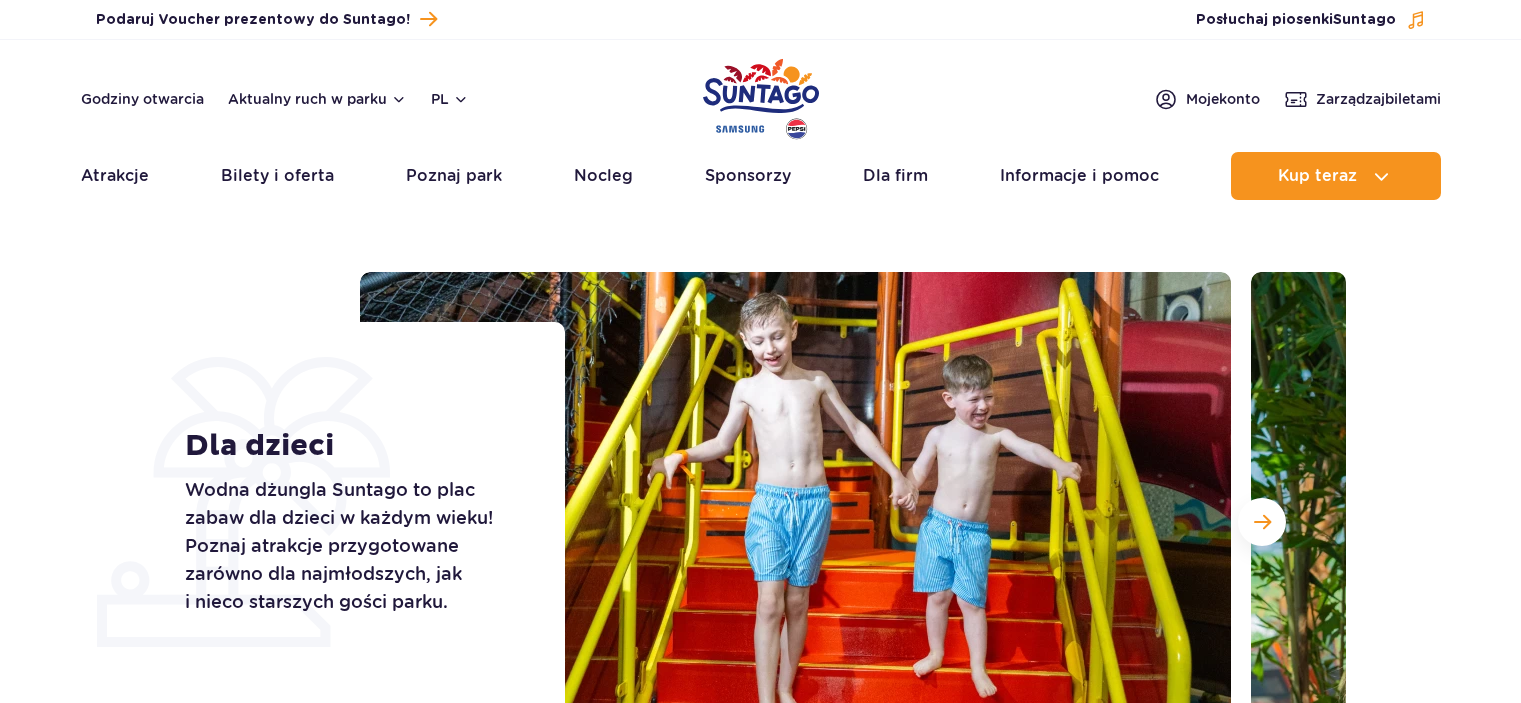 scroll, scrollTop: 0, scrollLeft: 0, axis: both 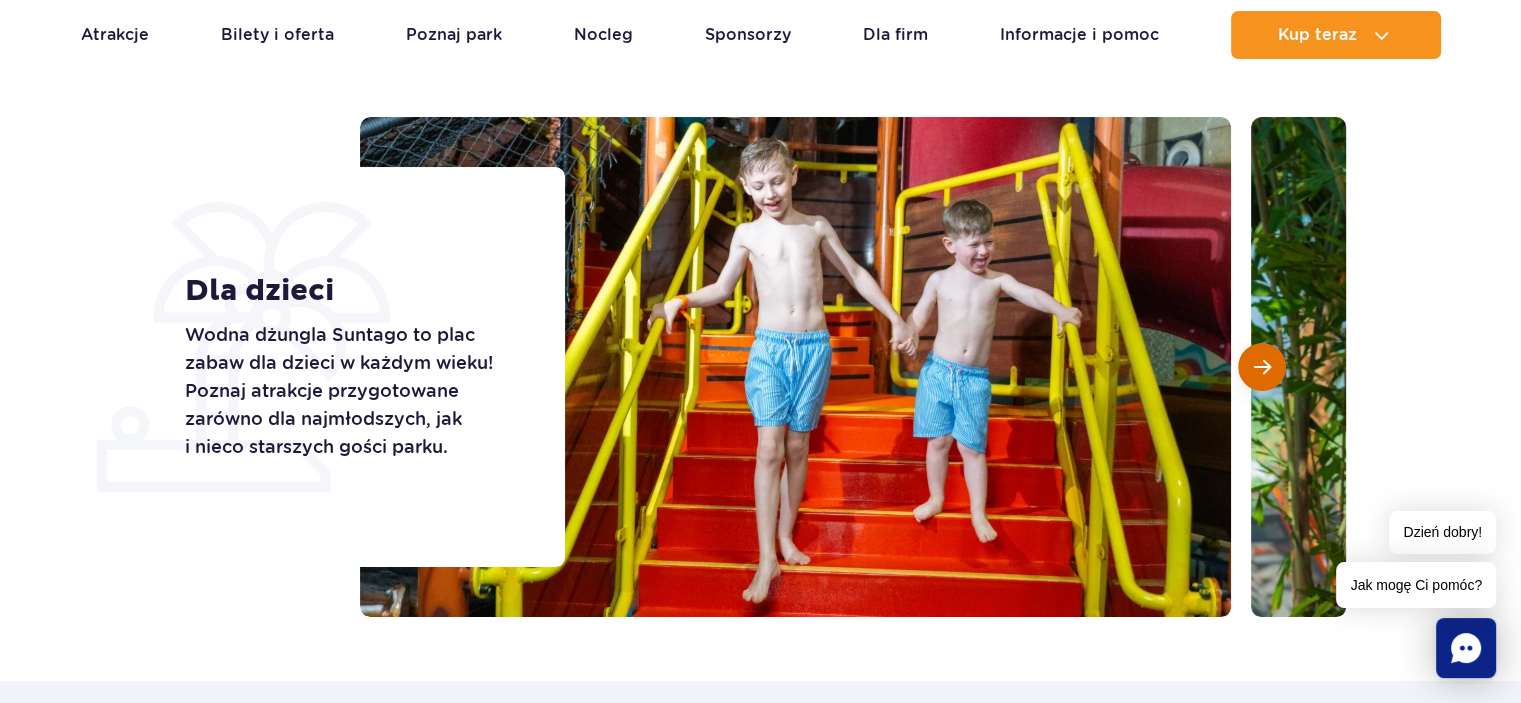 click at bounding box center [1262, 367] 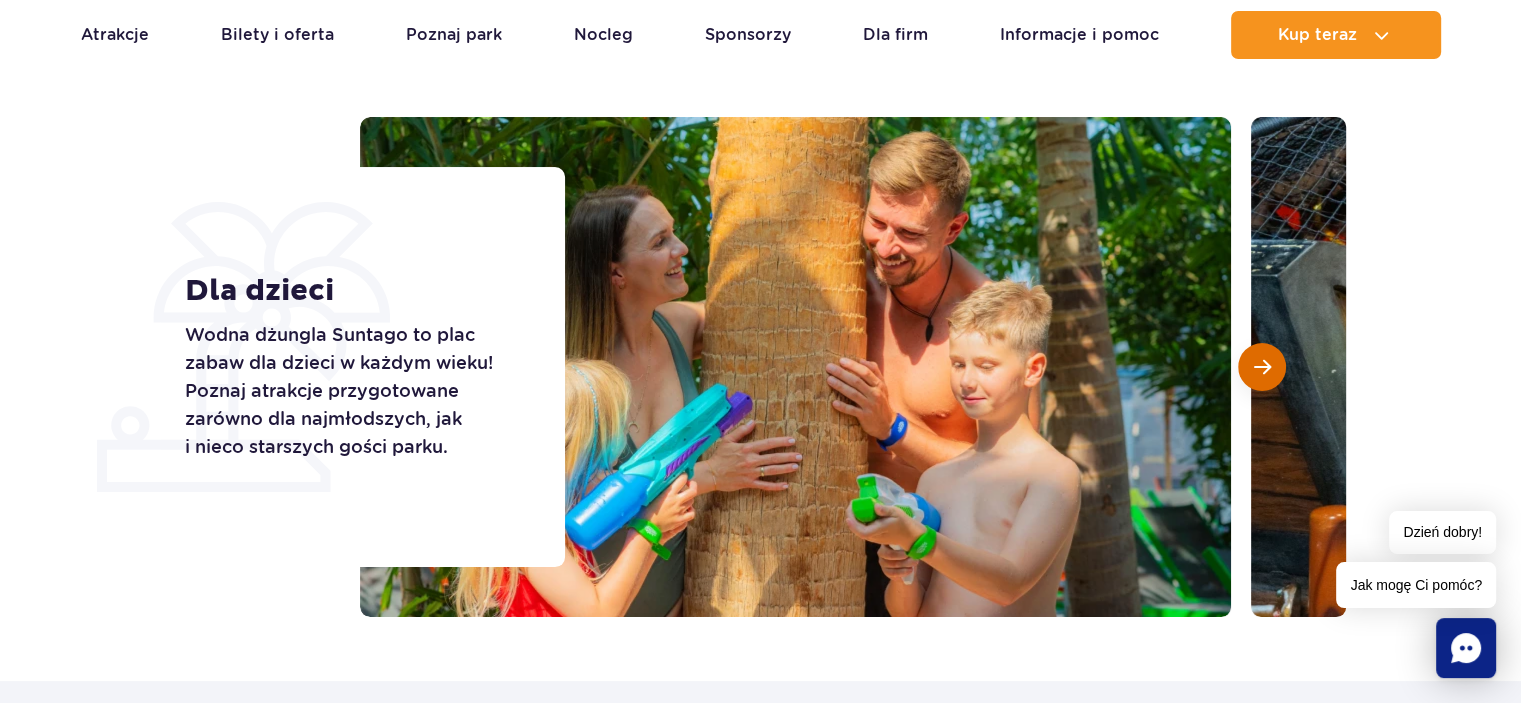 click at bounding box center [1262, 367] 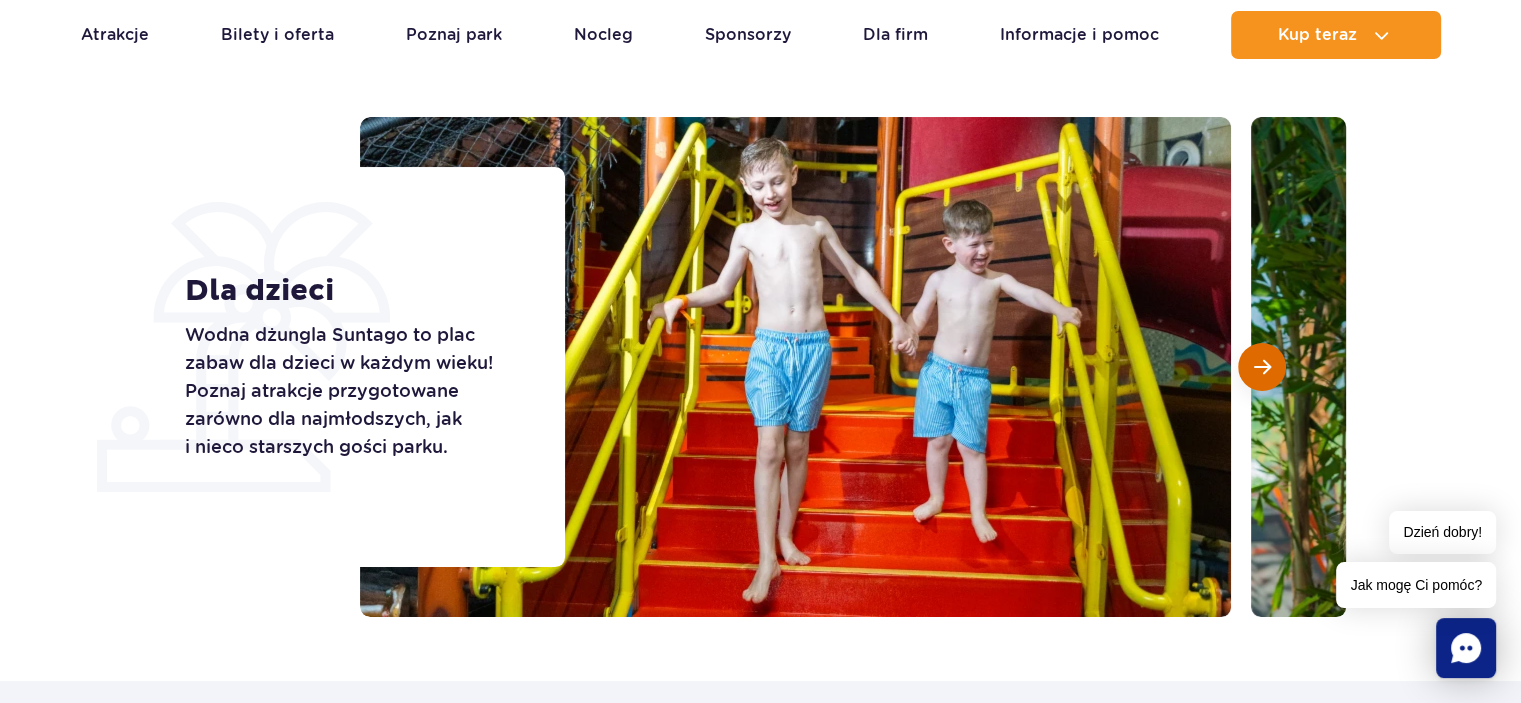 click at bounding box center (1262, 367) 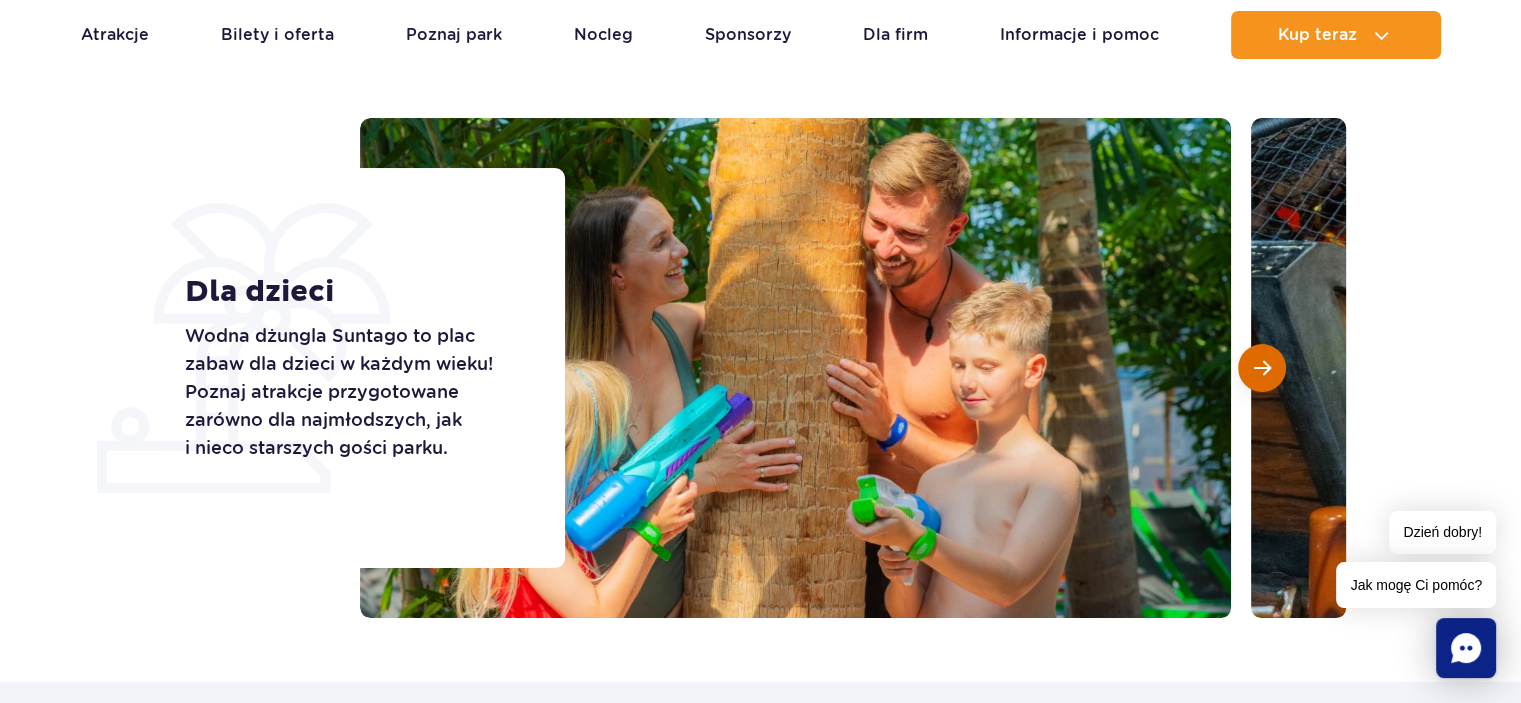 scroll, scrollTop: 0, scrollLeft: 0, axis: both 